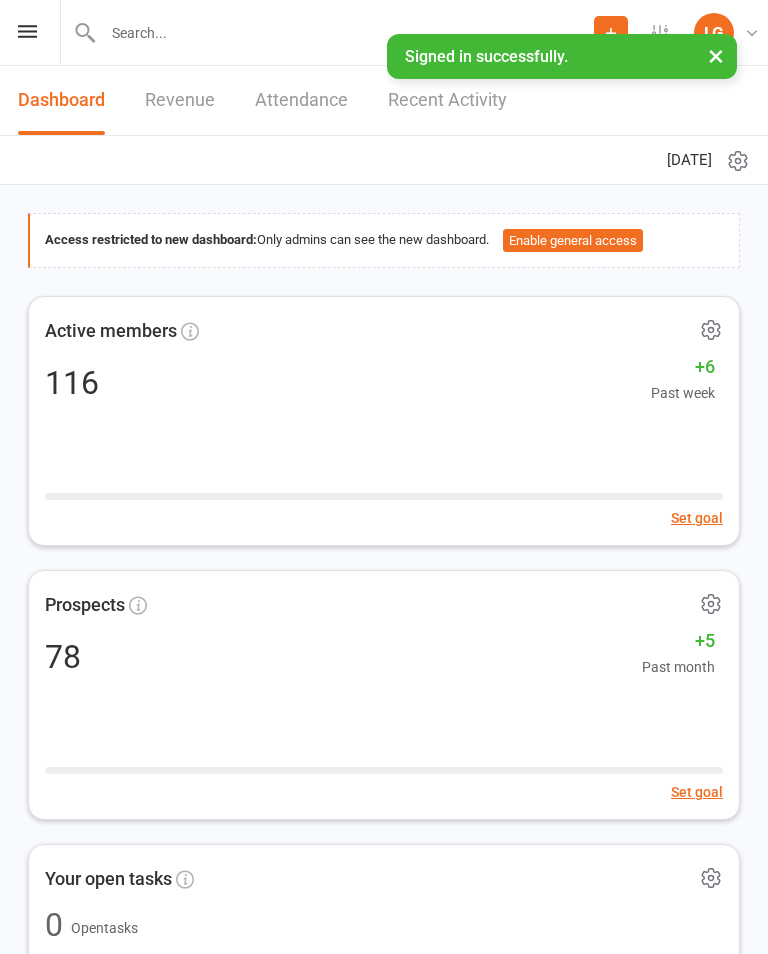 scroll, scrollTop: 0, scrollLeft: 0, axis: both 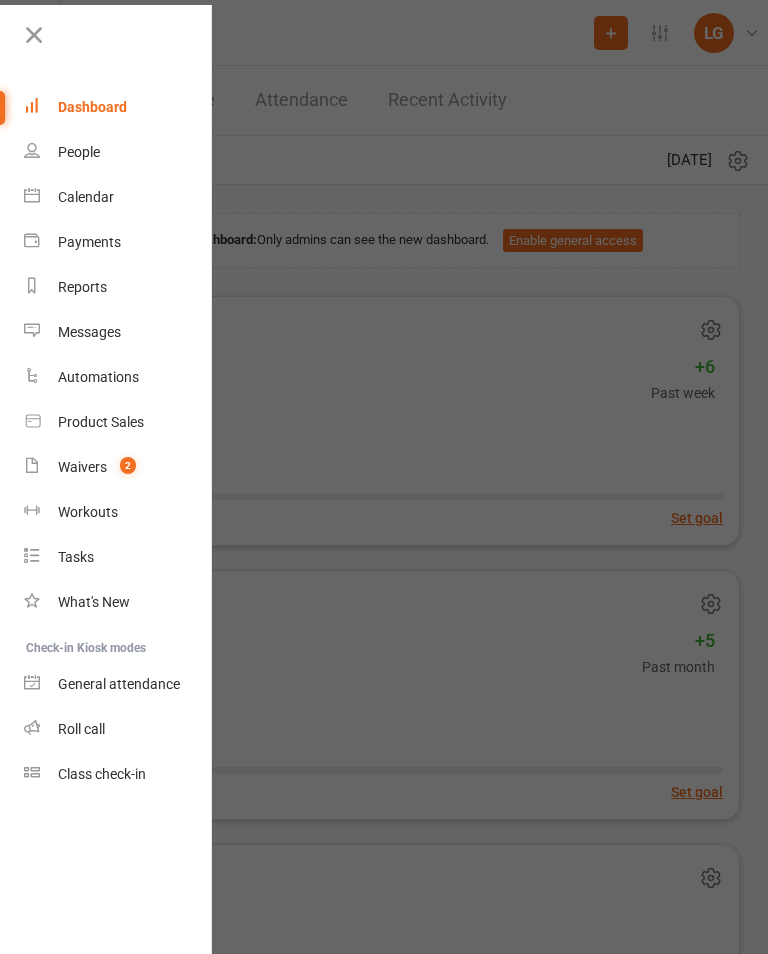 click on "Calendar" at bounding box center [118, 197] 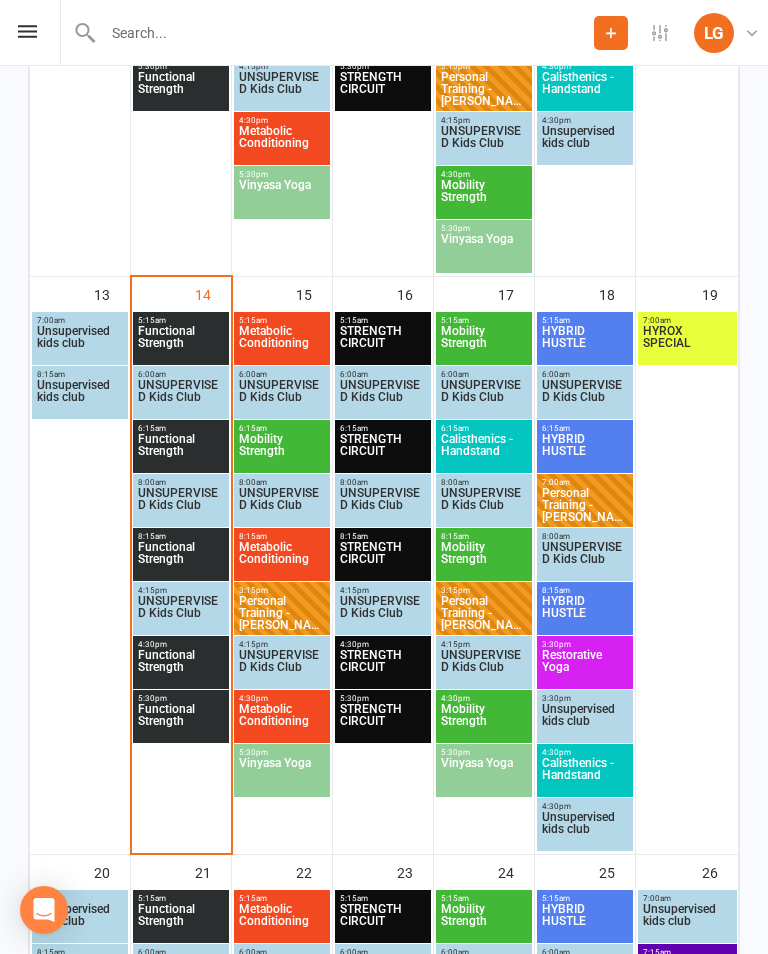 scroll, scrollTop: 1429, scrollLeft: 0, axis: vertical 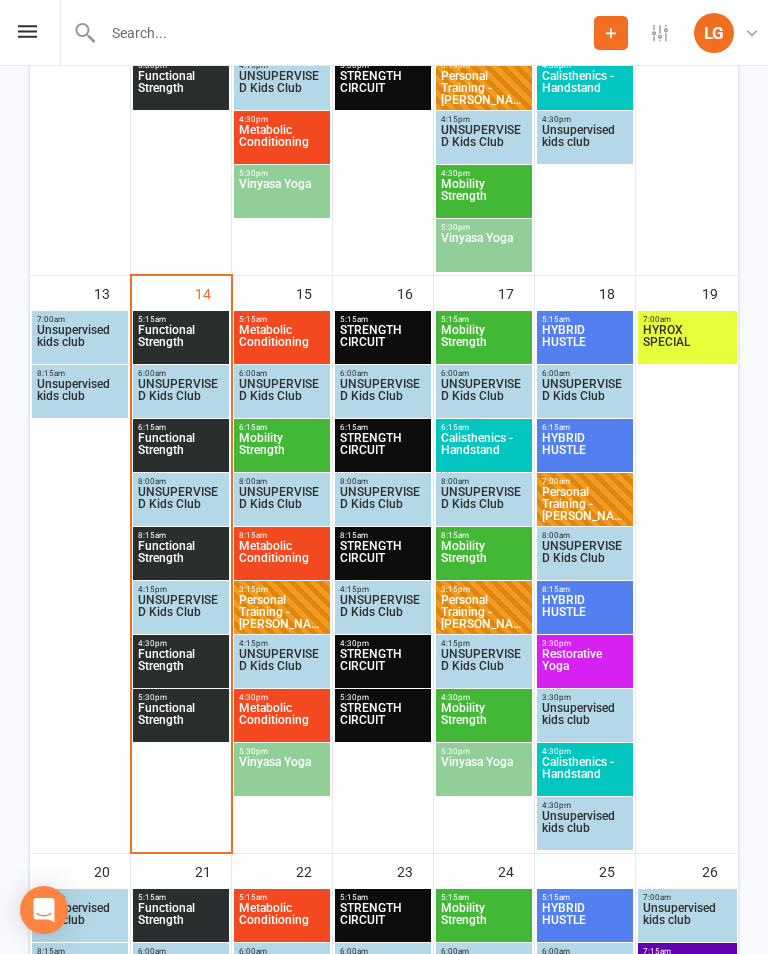 click on "Functional Strength" at bounding box center (181, 342) 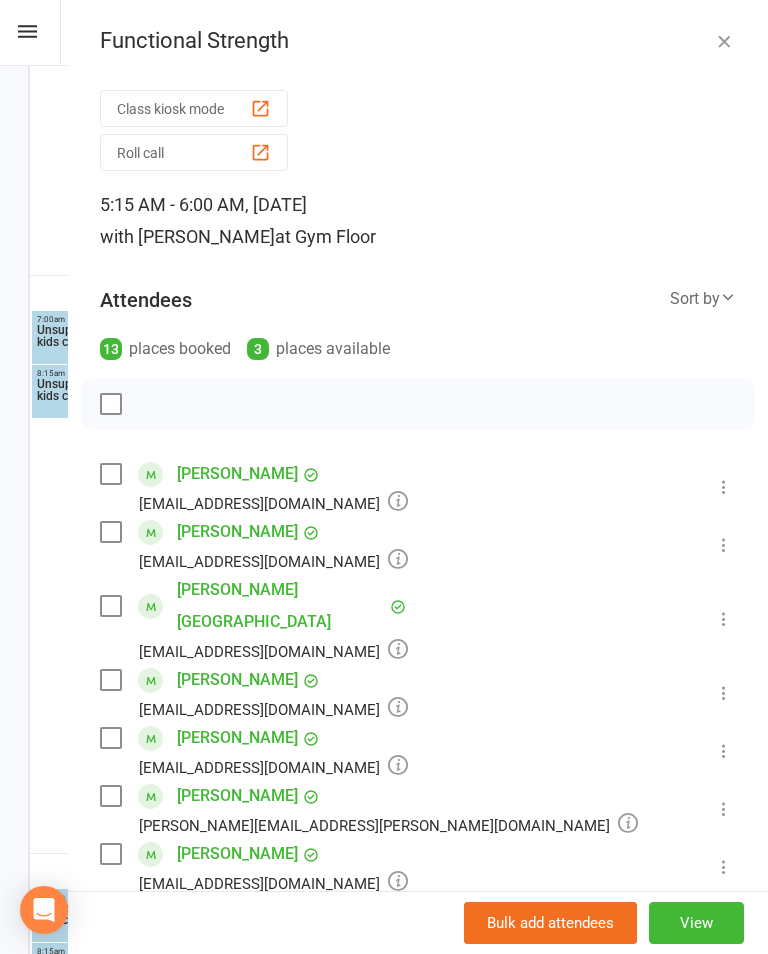 click on "Class kiosk mode" at bounding box center [194, 108] 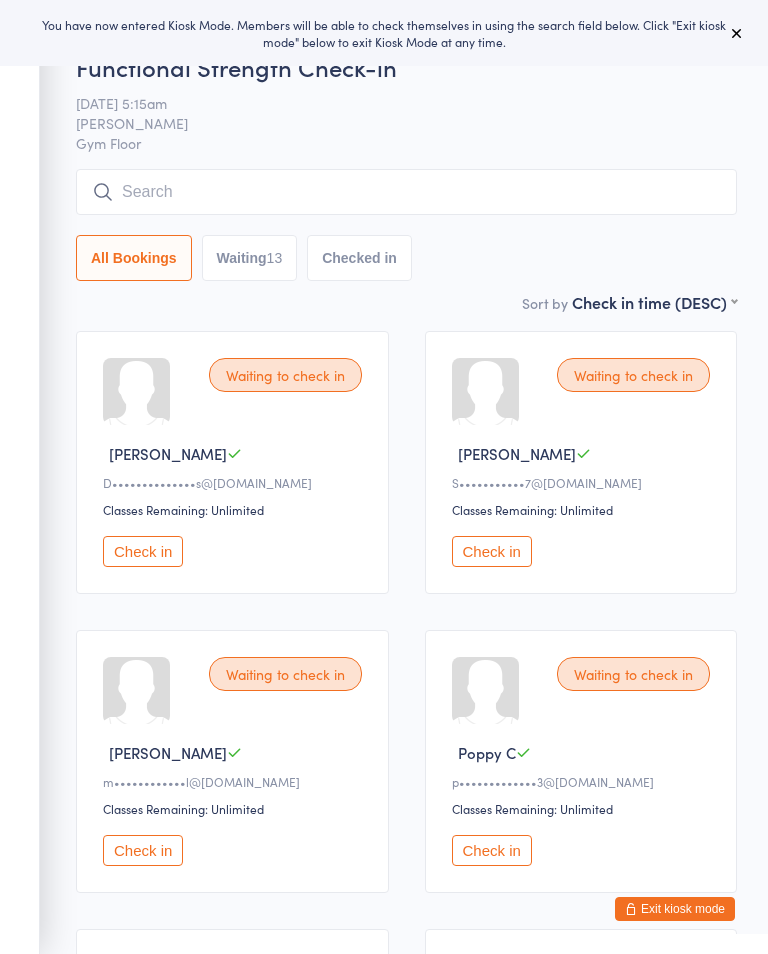 scroll, scrollTop: 0, scrollLeft: 0, axis: both 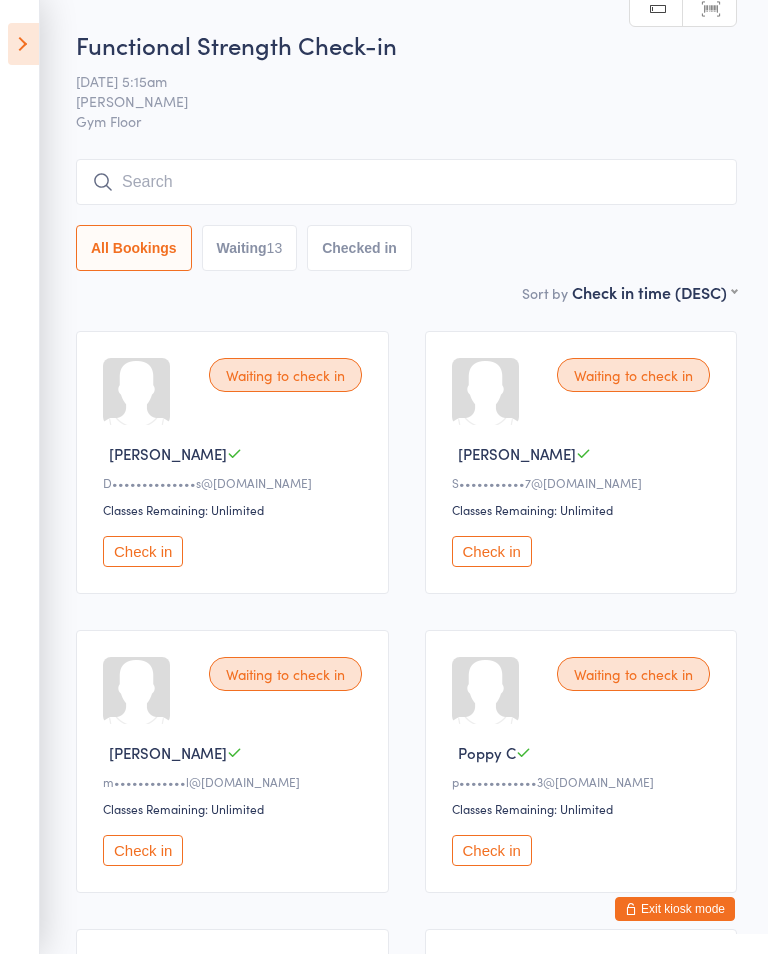 click on "Waiting to check in" at bounding box center [633, 375] 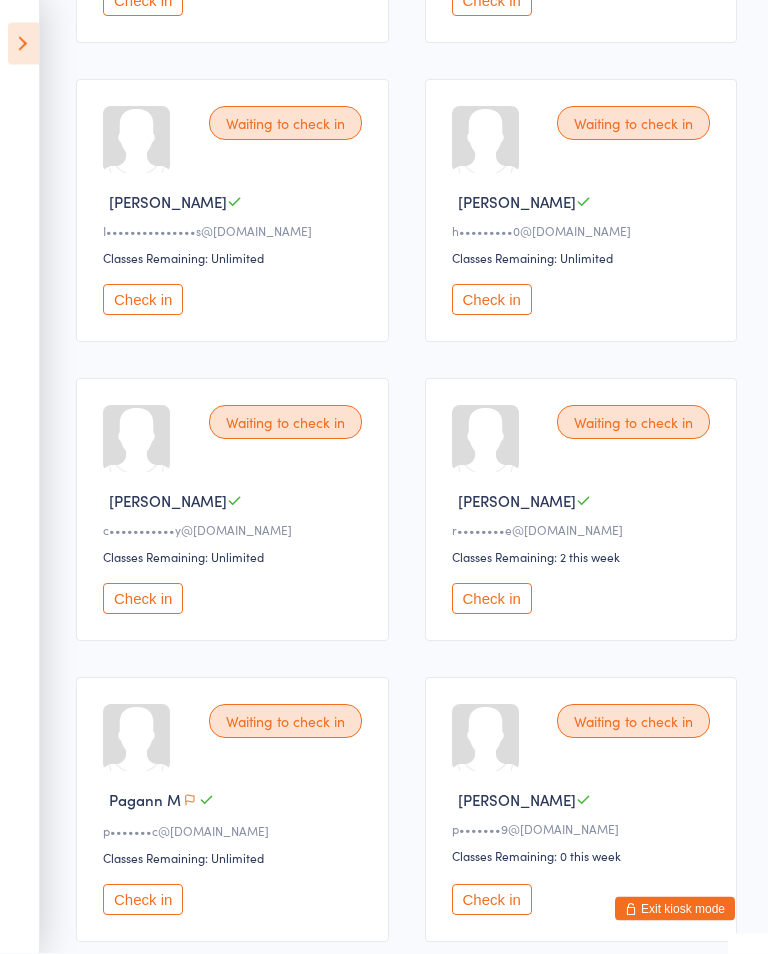 scroll, scrollTop: 850, scrollLeft: 0, axis: vertical 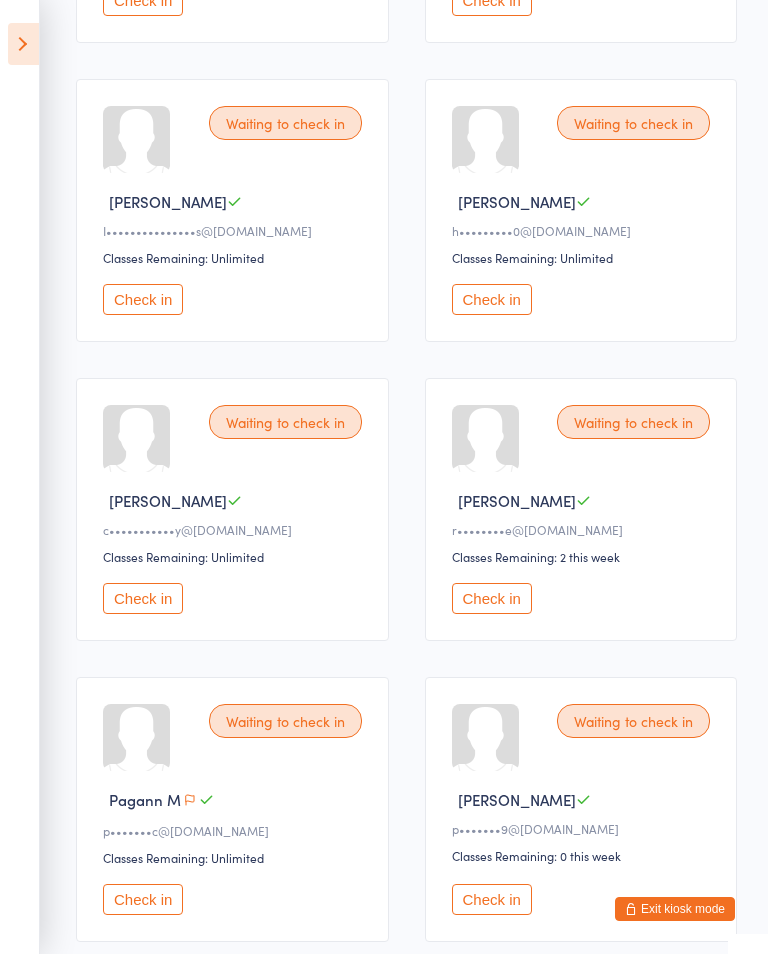 click on "Check in" at bounding box center [143, 598] 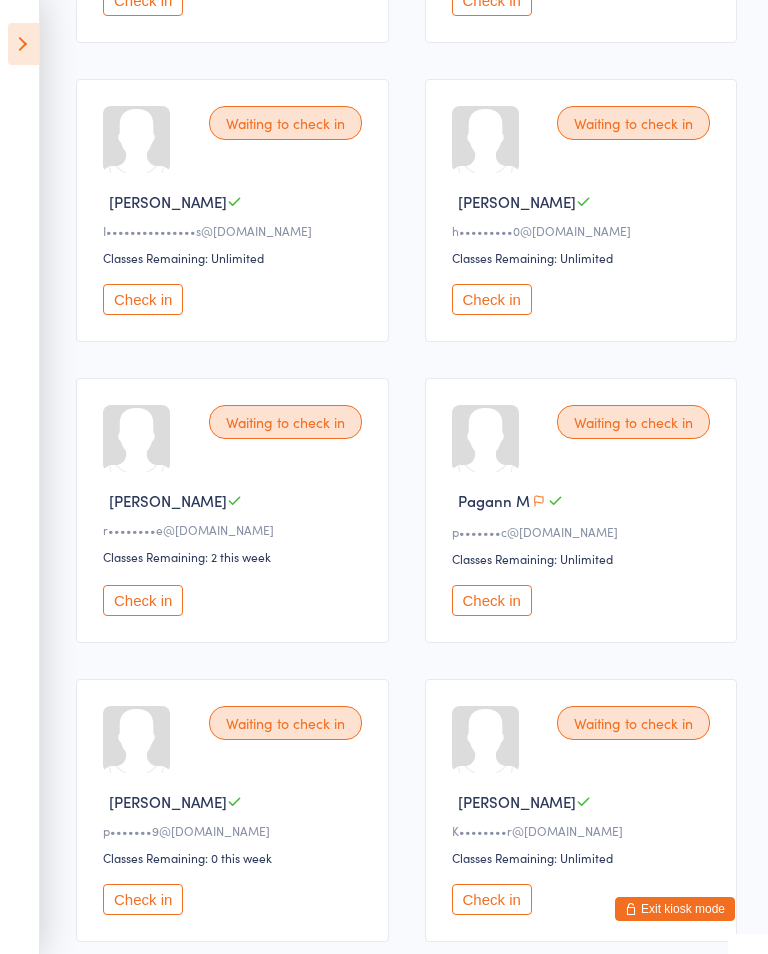 click on "Check in" at bounding box center [143, 600] 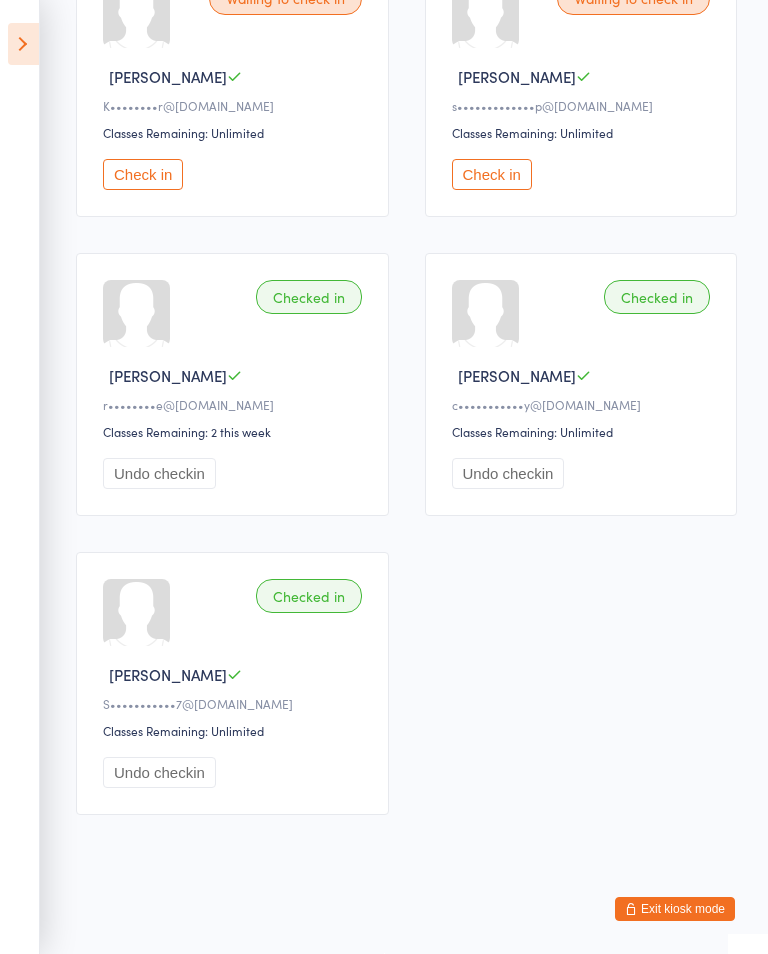 scroll, scrollTop: 1604, scrollLeft: 0, axis: vertical 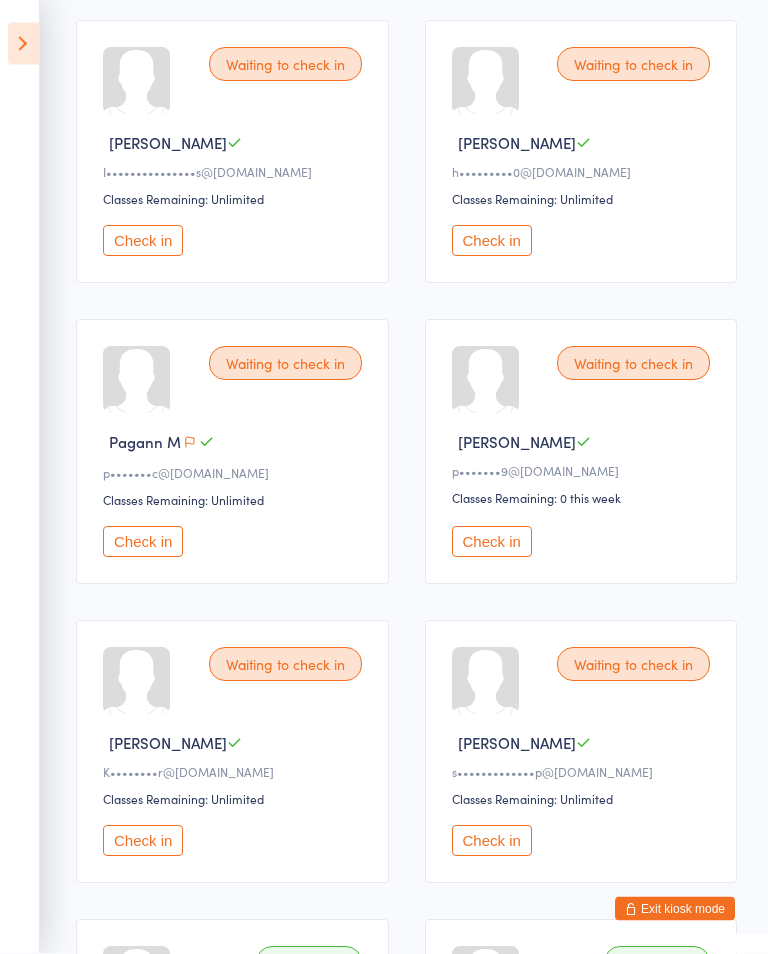 click on "Check in" at bounding box center [143, 542] 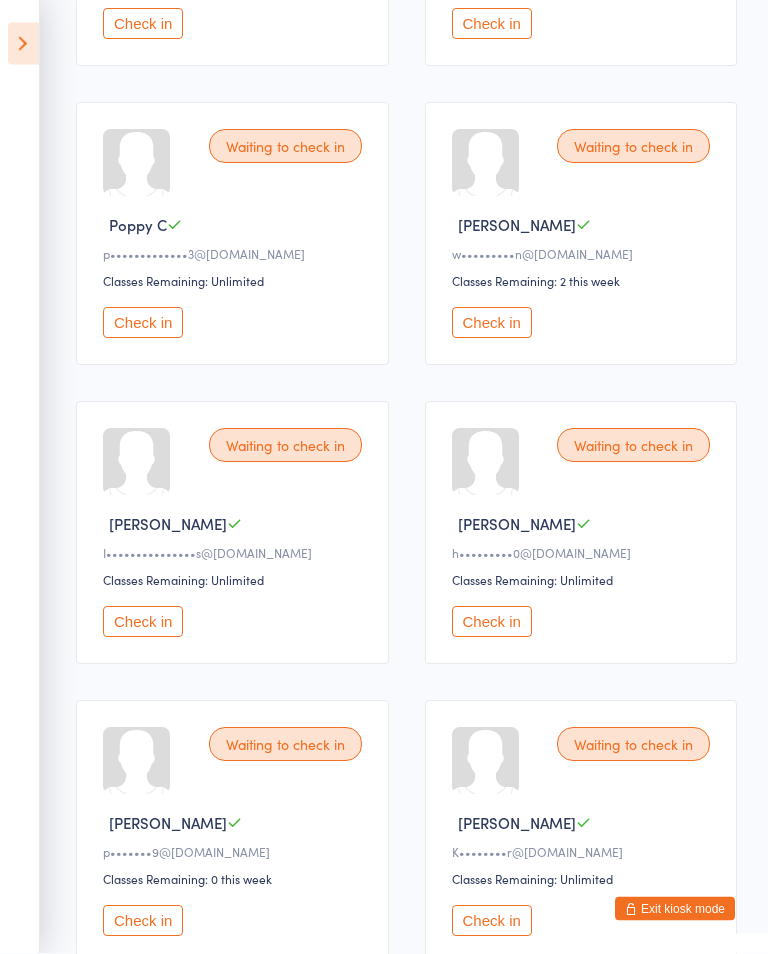 scroll, scrollTop: 526, scrollLeft: 0, axis: vertical 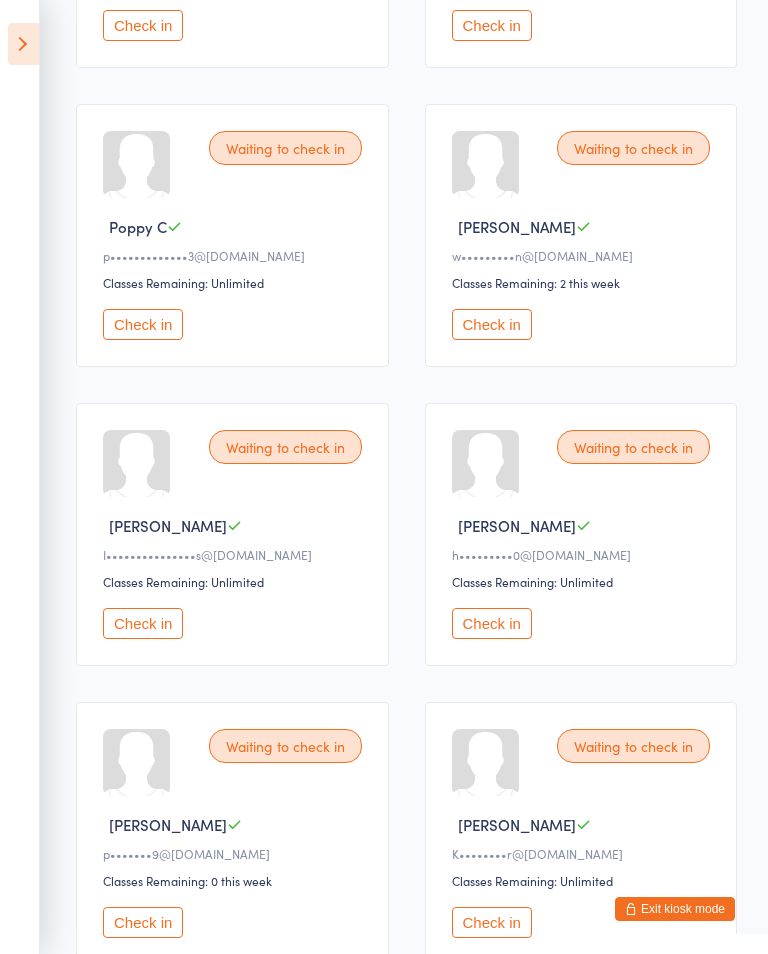 click on "Check in" at bounding box center [143, 324] 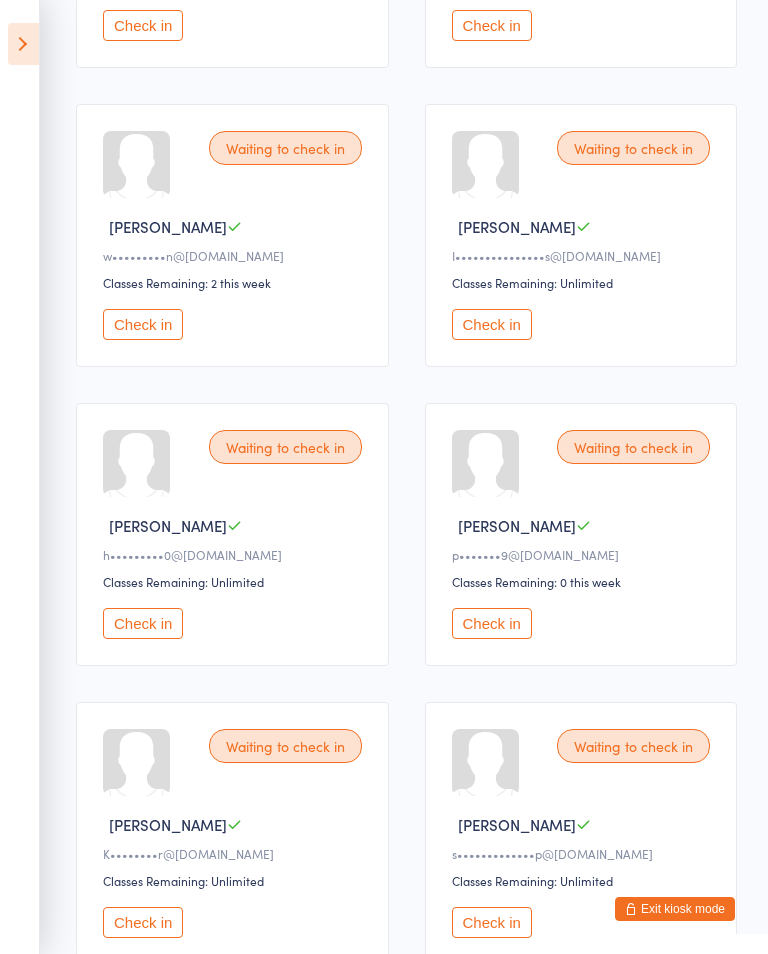 click on "Check in" at bounding box center [492, 623] 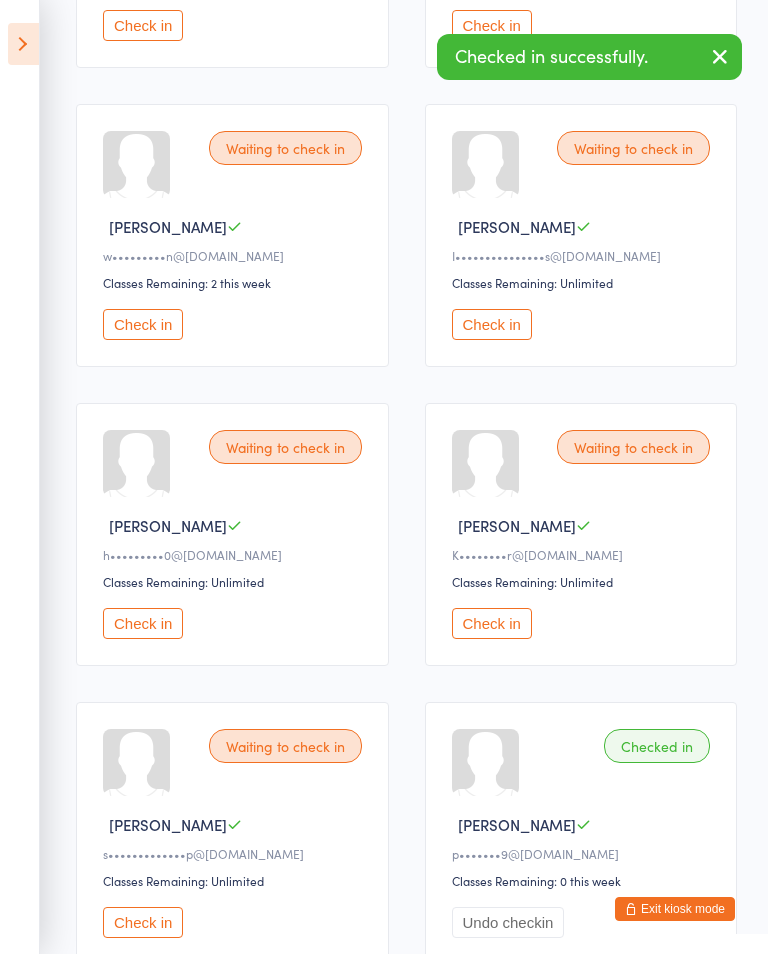 click on "Check in" at bounding box center [143, 623] 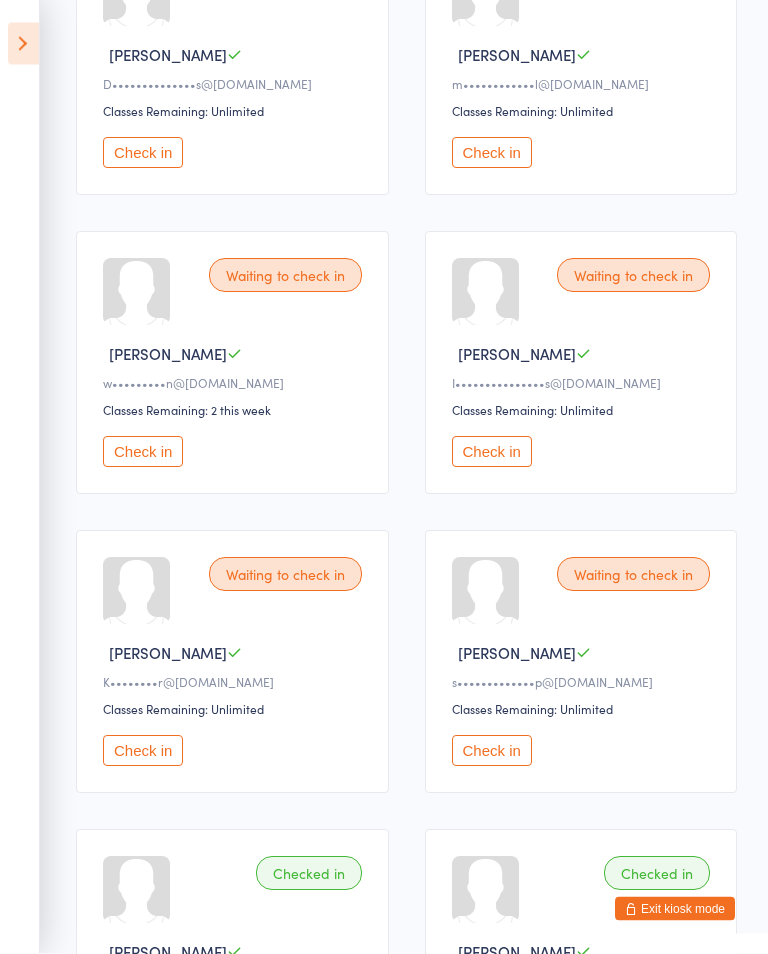 scroll, scrollTop: 399, scrollLeft: 0, axis: vertical 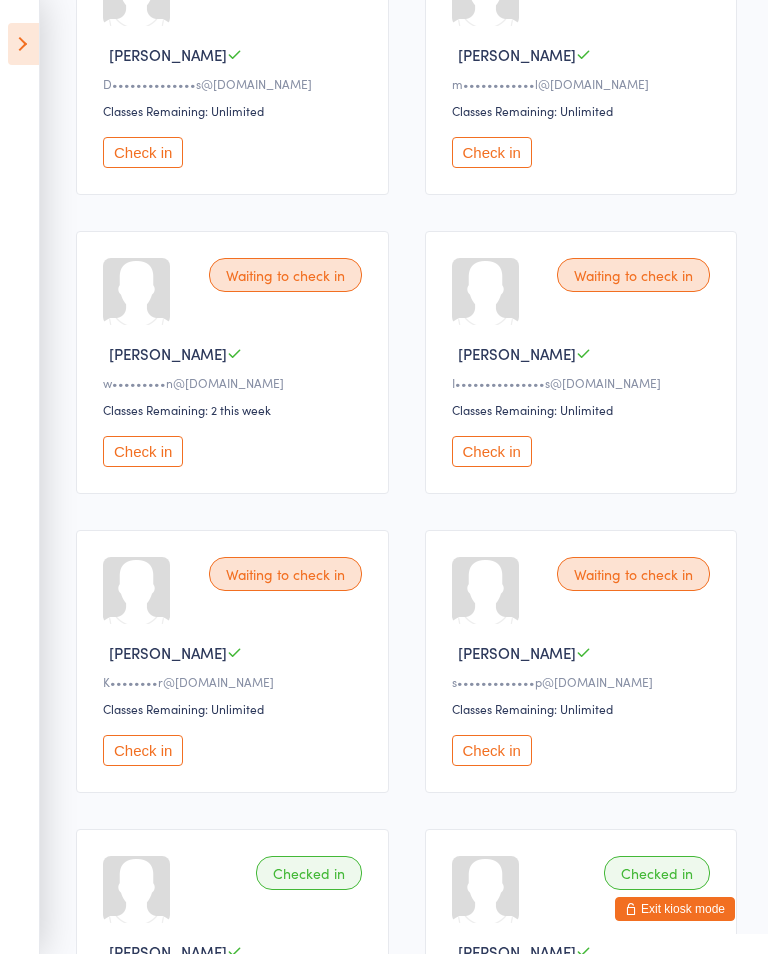 click on "Check in" at bounding box center [492, 451] 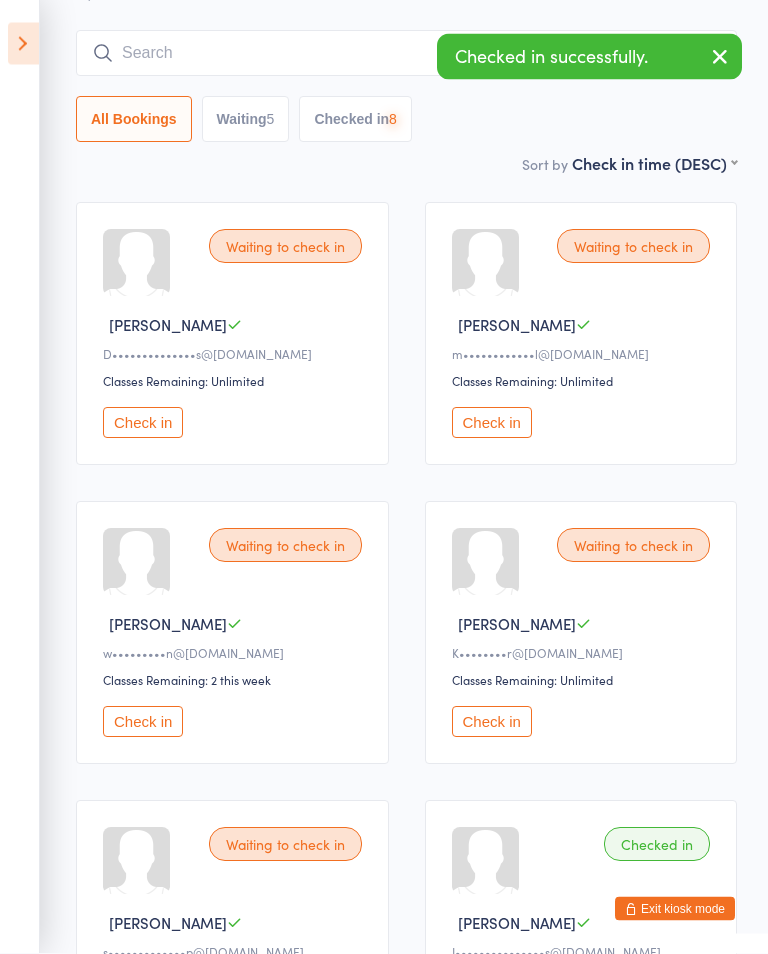 scroll, scrollTop: 129, scrollLeft: 0, axis: vertical 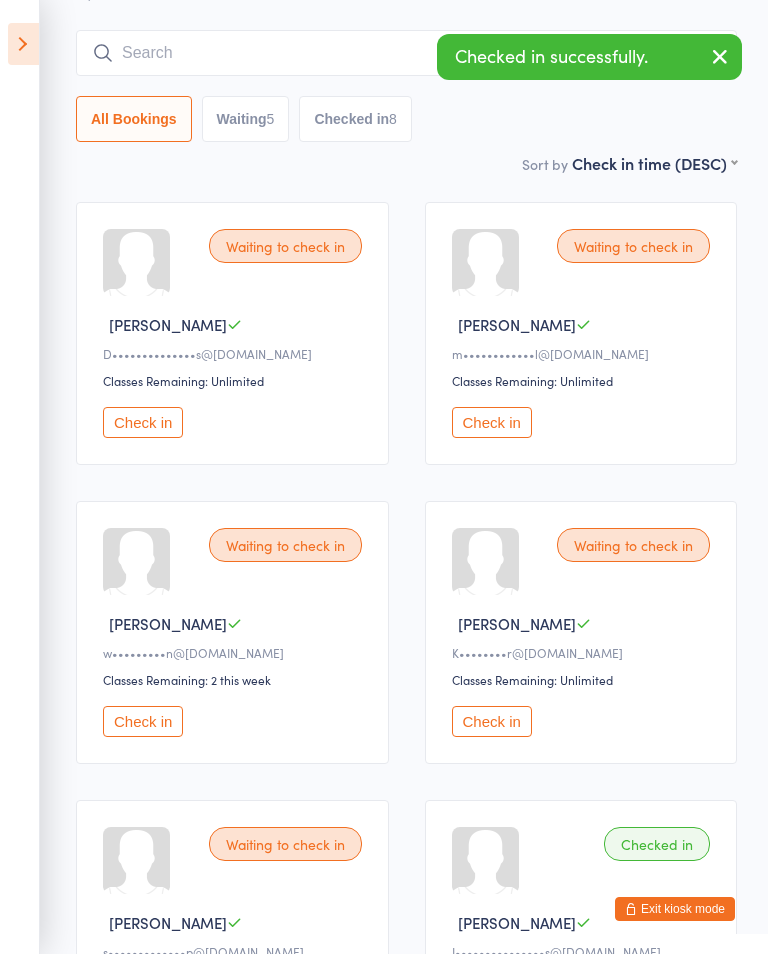 click on "Check in" at bounding box center (143, 422) 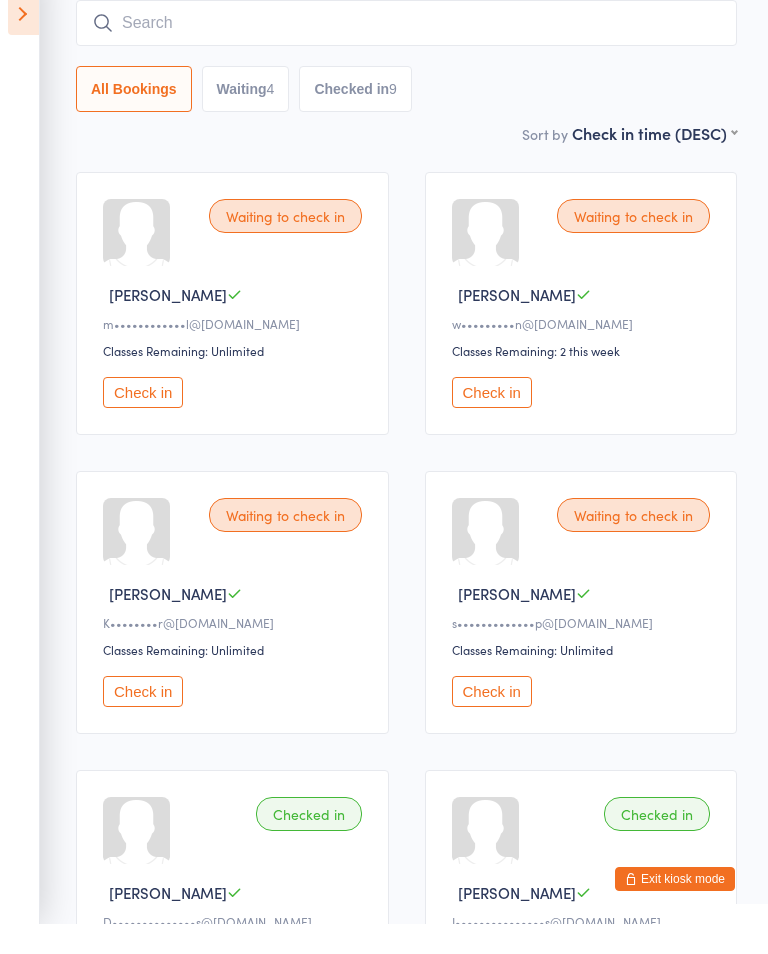 scroll, scrollTop: 160, scrollLeft: 0, axis: vertical 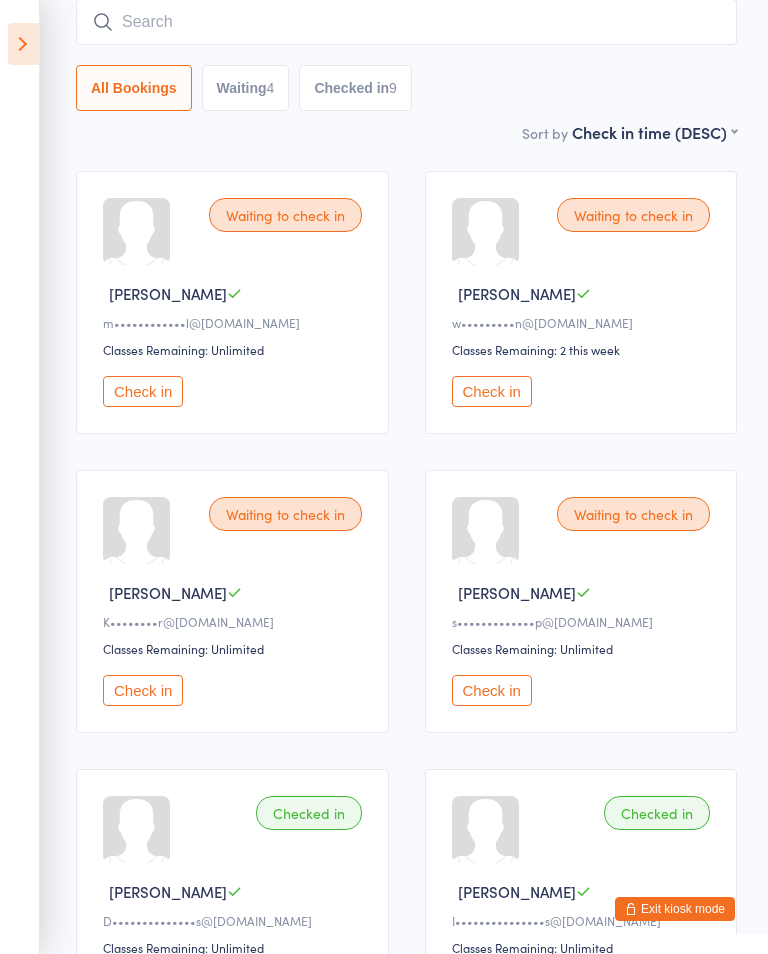 click at bounding box center [23, 44] 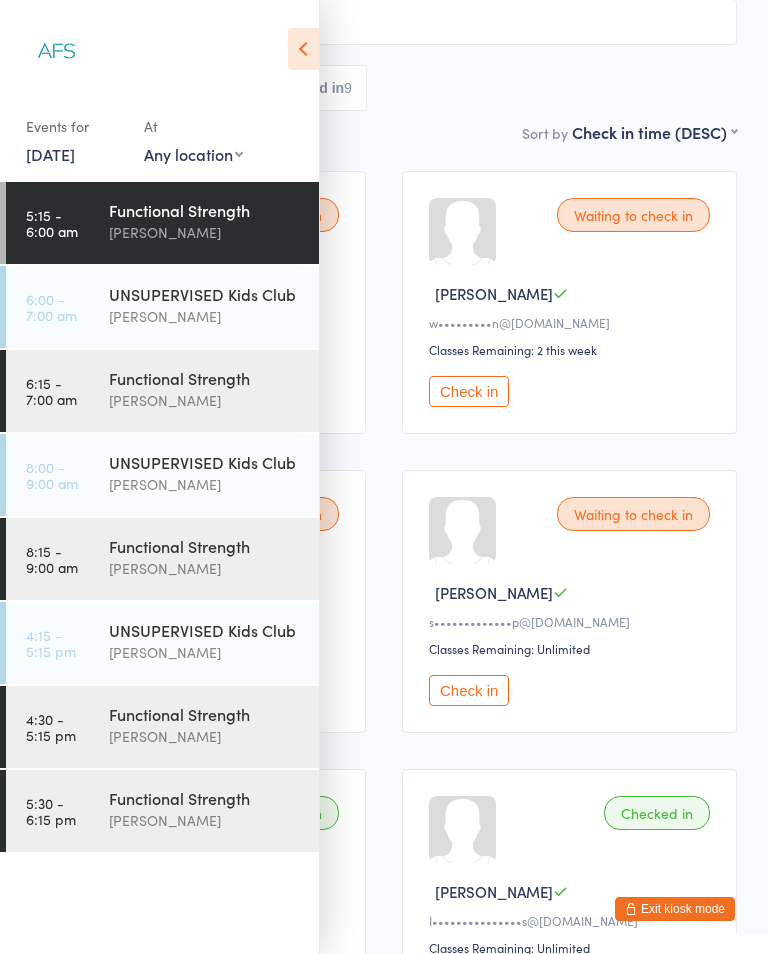 click on "[PERSON_NAME]" at bounding box center [205, 400] 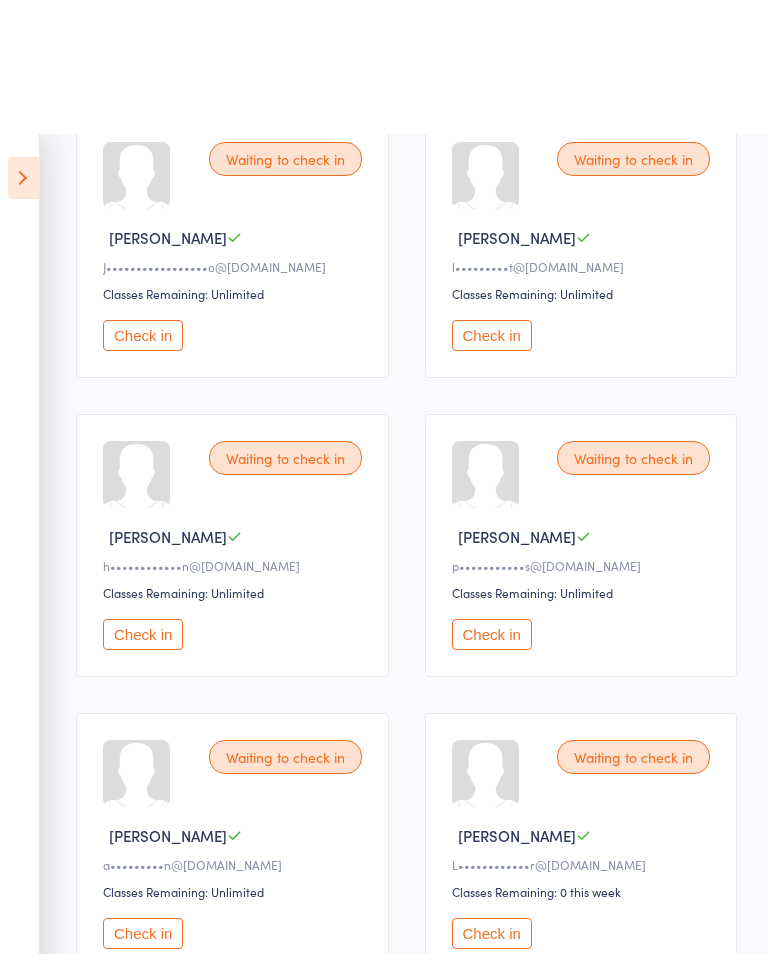 scroll, scrollTop: 0, scrollLeft: 0, axis: both 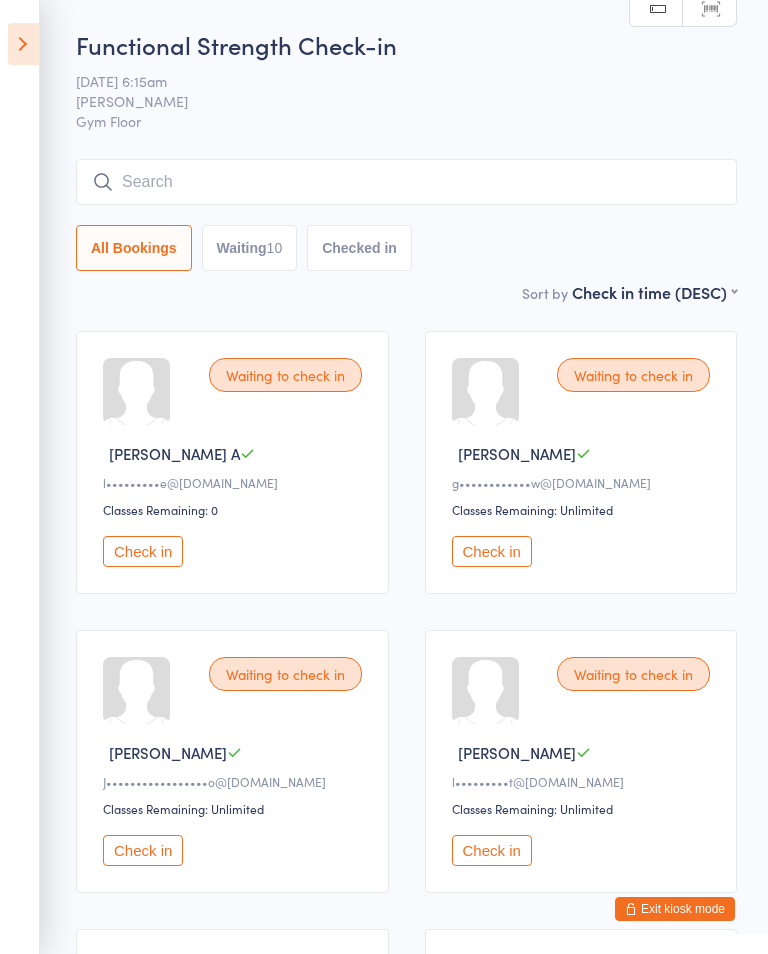 click at bounding box center (23, 44) 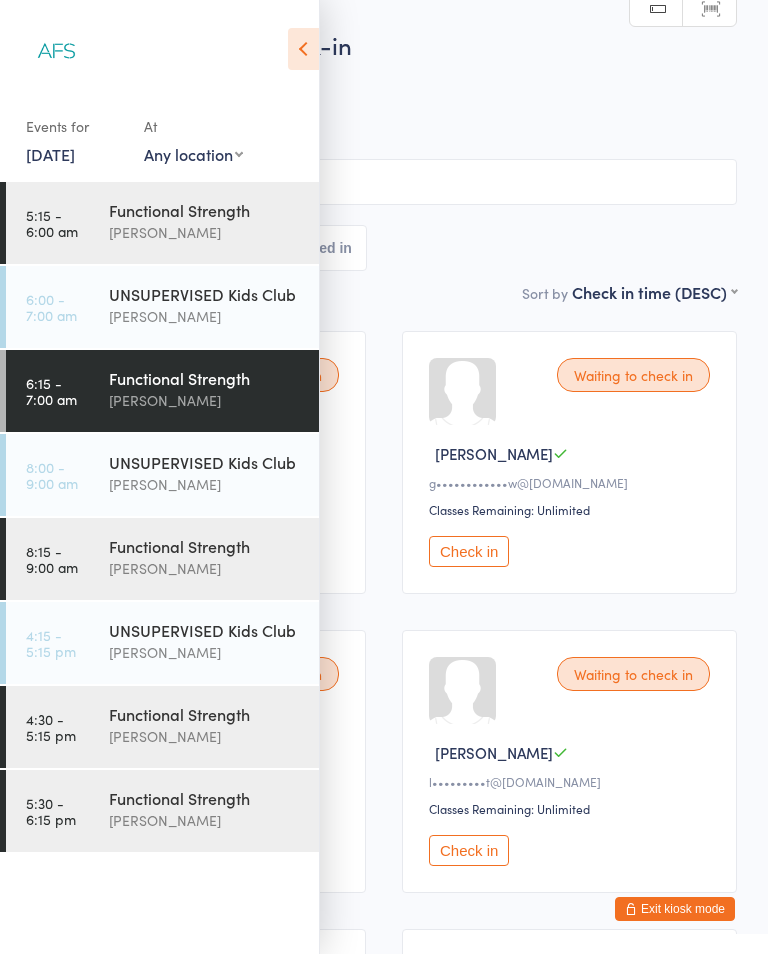 click on "[PERSON_NAME]" at bounding box center [205, 568] 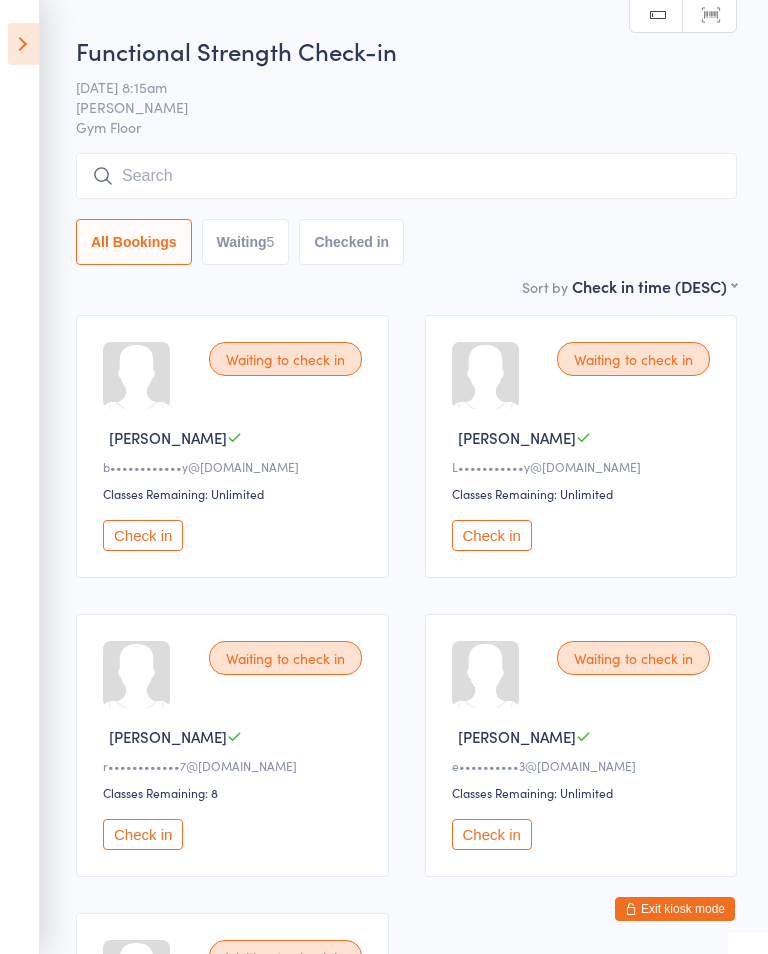 scroll, scrollTop: 15, scrollLeft: 0, axis: vertical 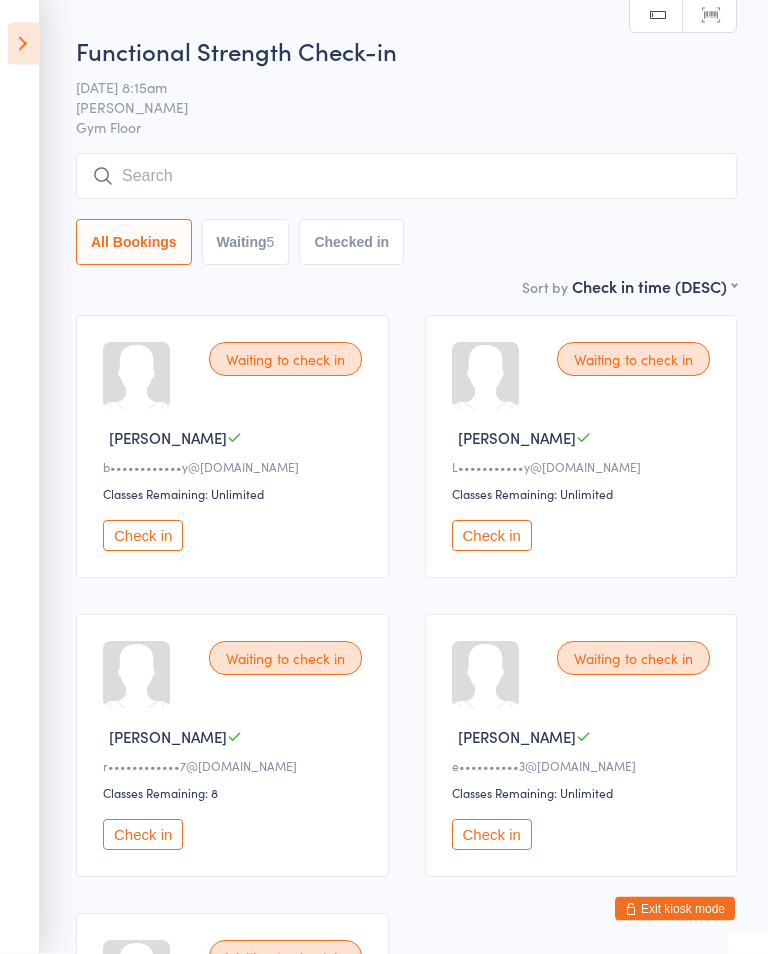 click at bounding box center (23, 44) 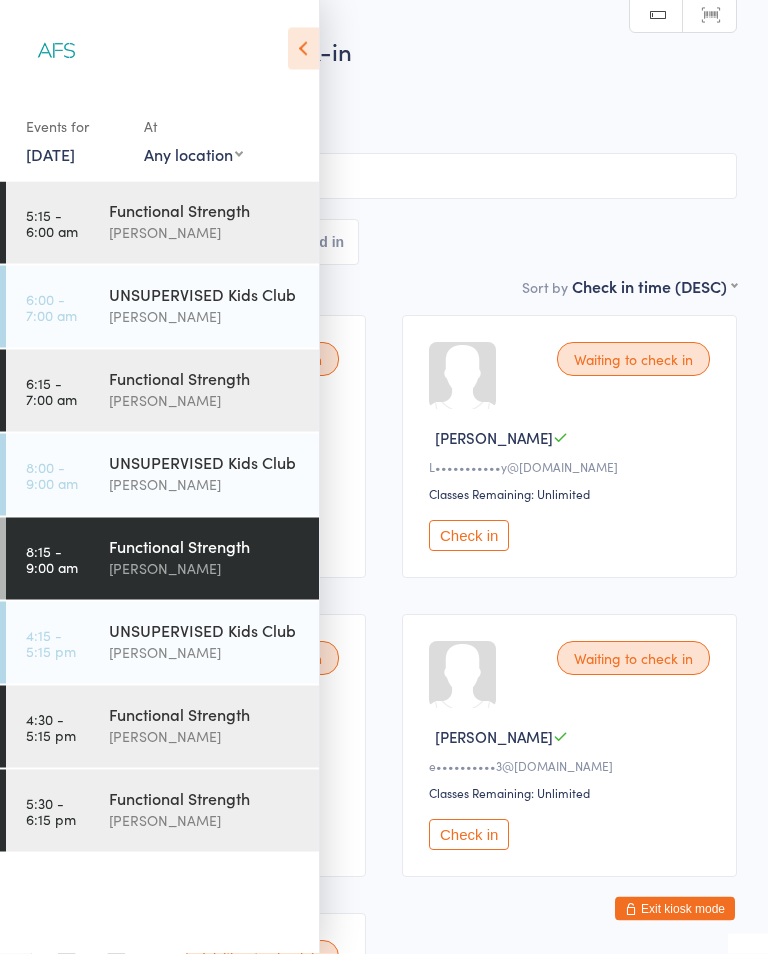scroll, scrollTop: 16, scrollLeft: 0, axis: vertical 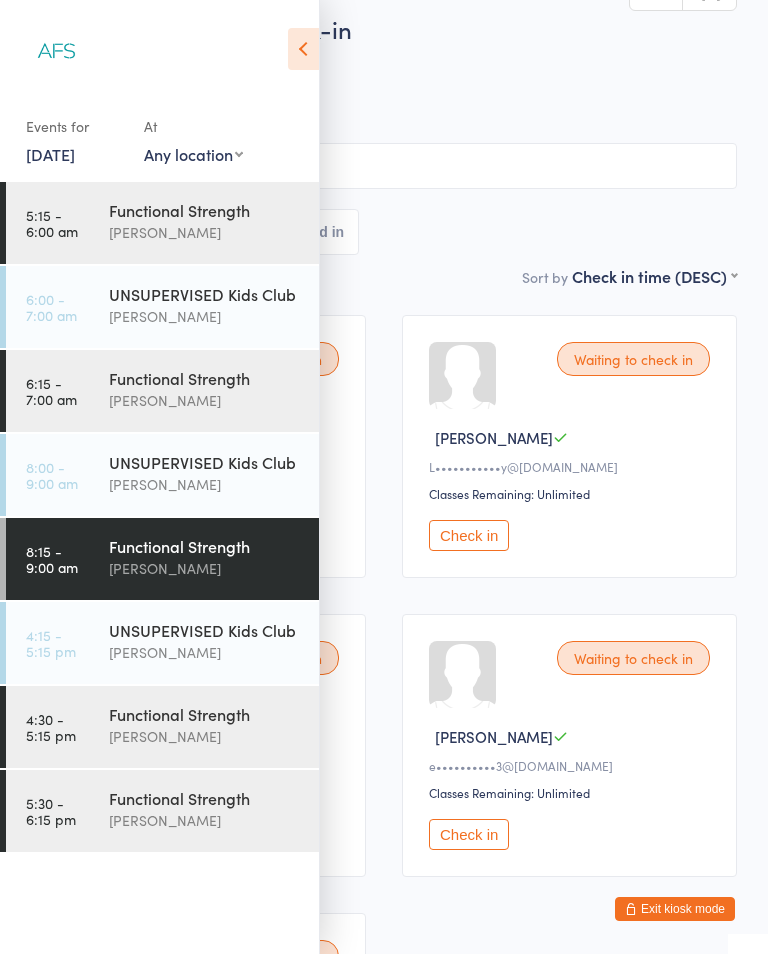 click on "[PERSON_NAME]" at bounding box center [205, 736] 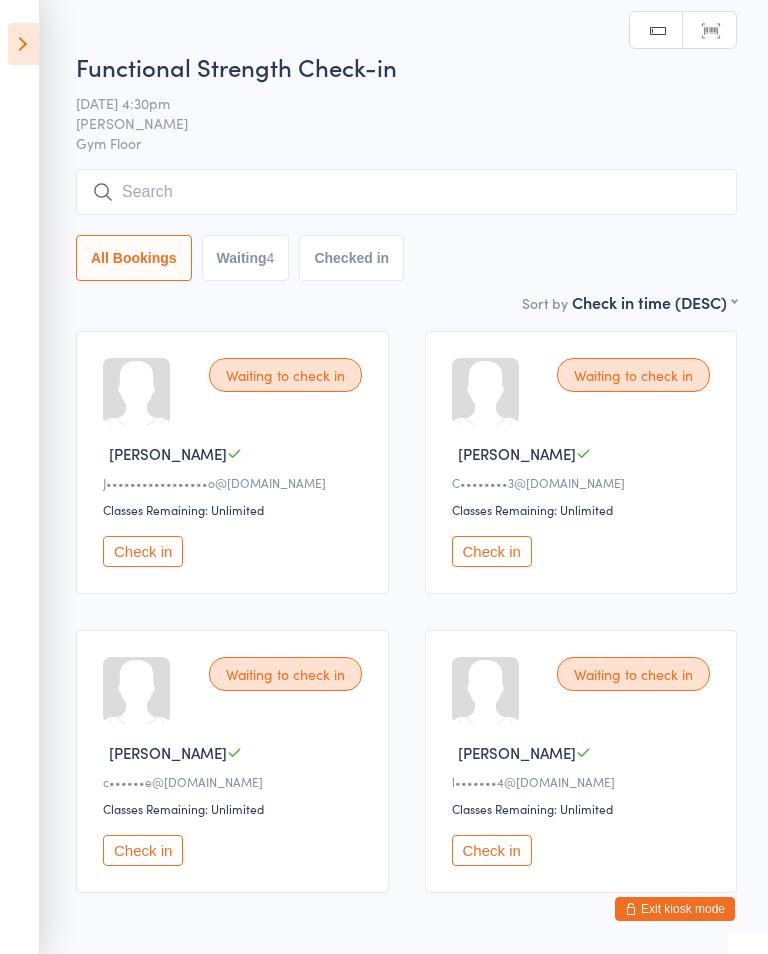 click at bounding box center (23, 44) 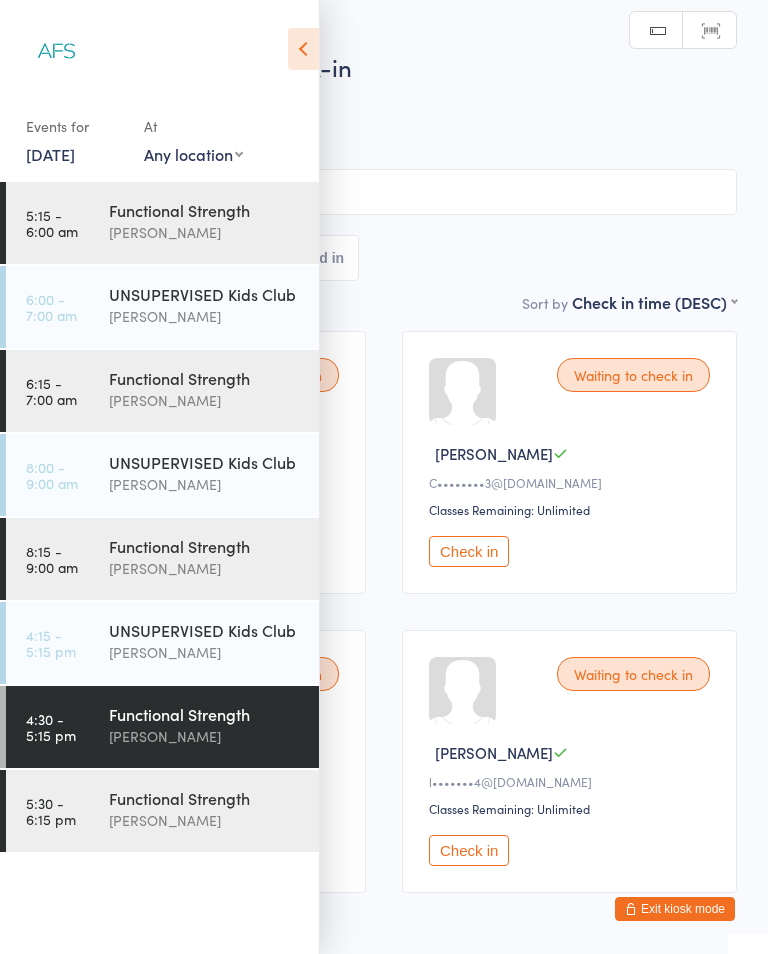 click on "Functional Strength" at bounding box center (205, 798) 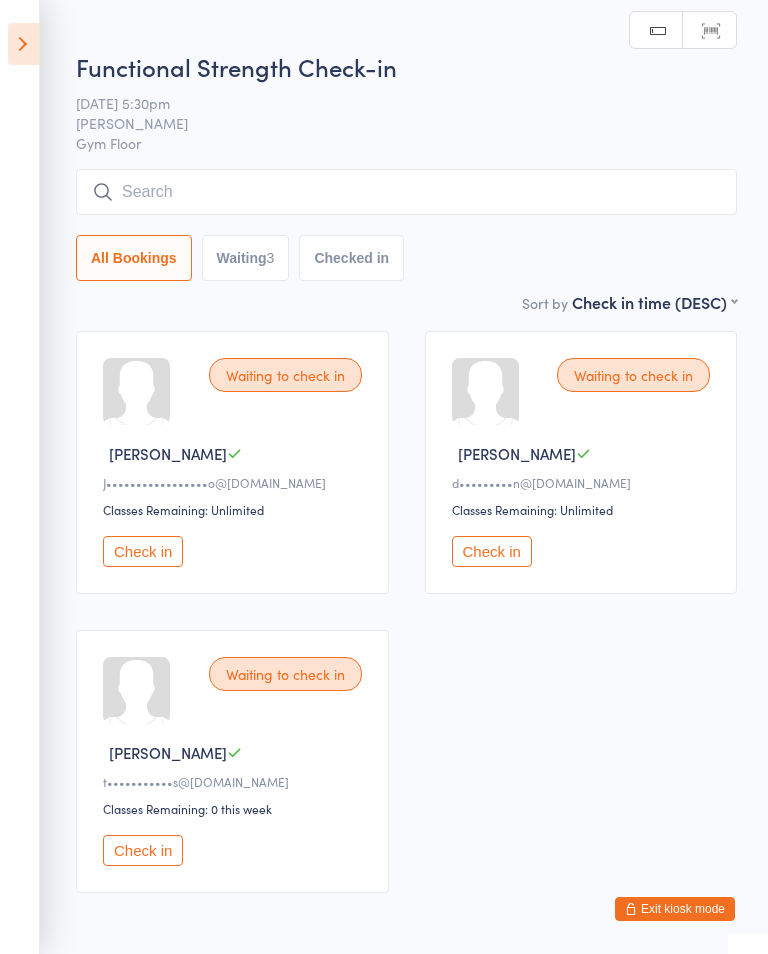 click at bounding box center (23, 44) 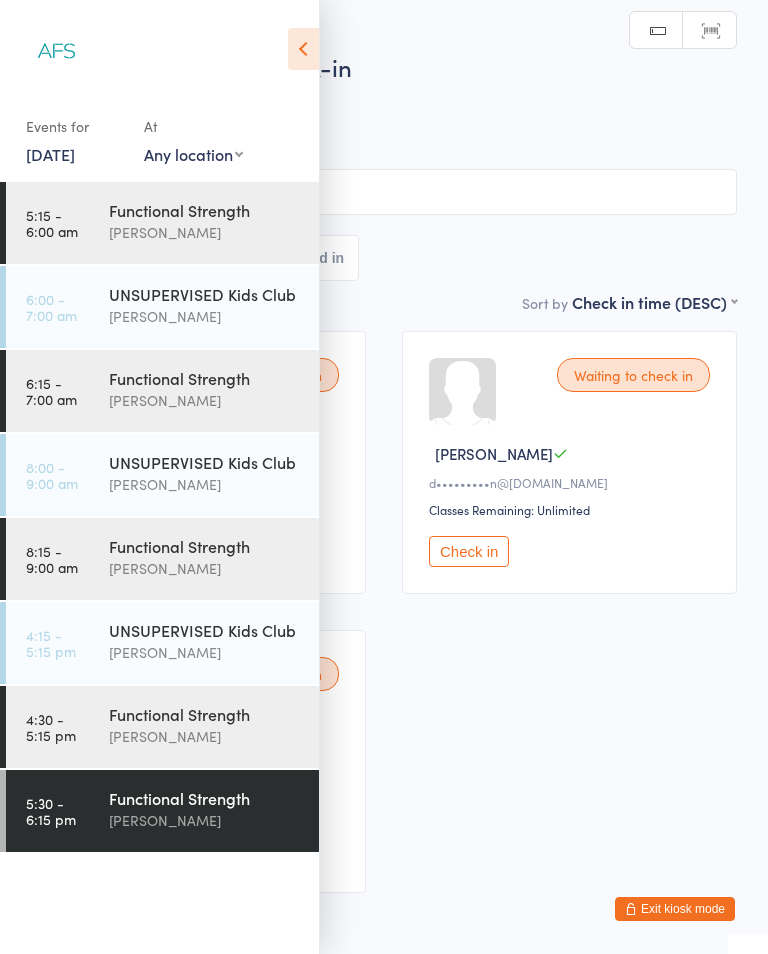 click on "Functional Strength" at bounding box center [205, 378] 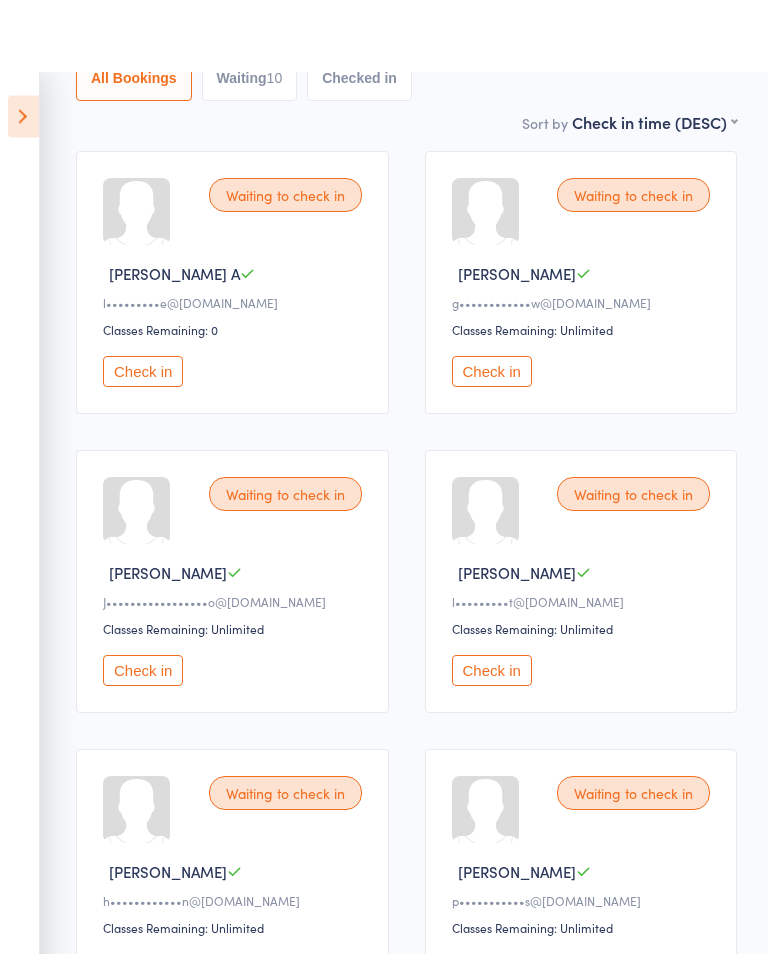 scroll, scrollTop: 0, scrollLeft: 0, axis: both 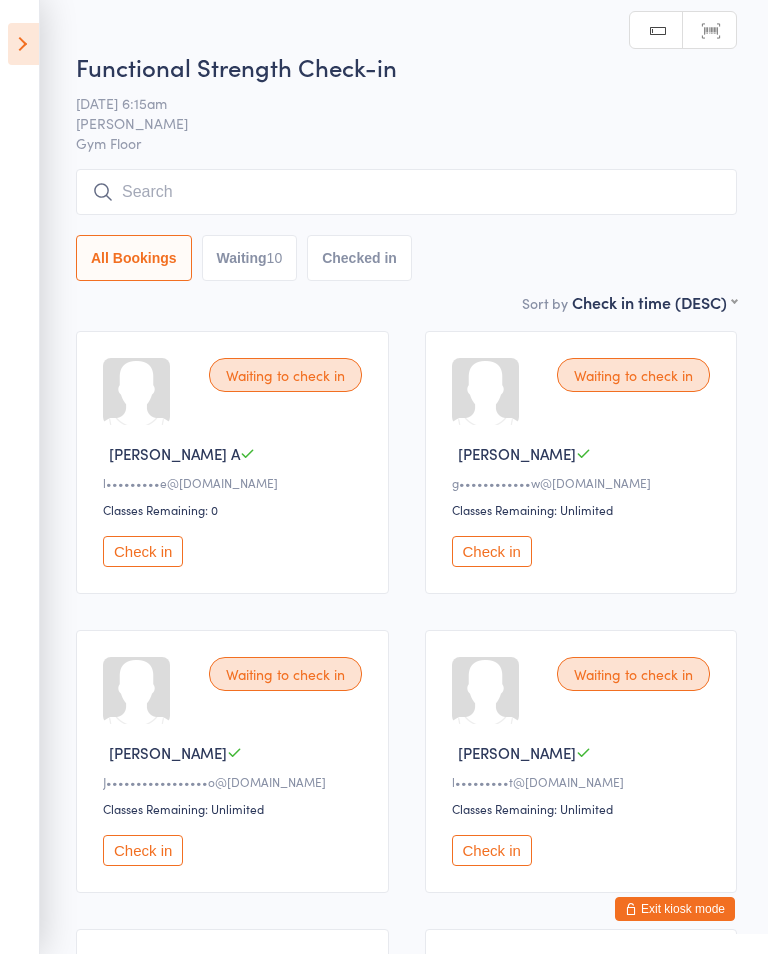 click at bounding box center [23, 44] 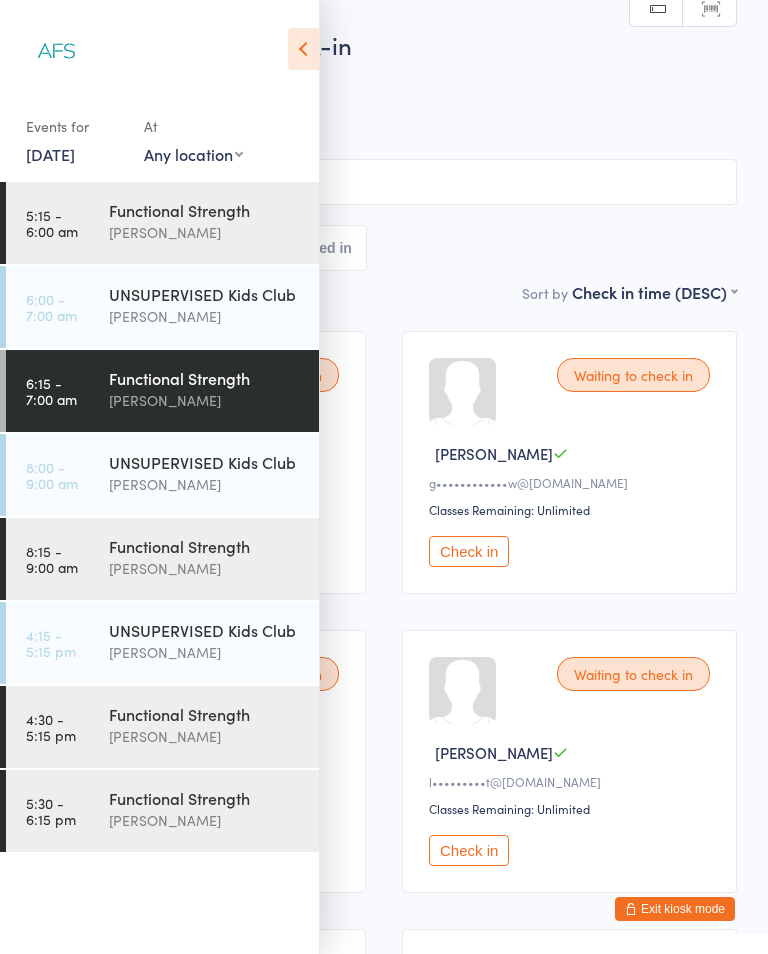 click on "Functional Strength" at bounding box center (205, 210) 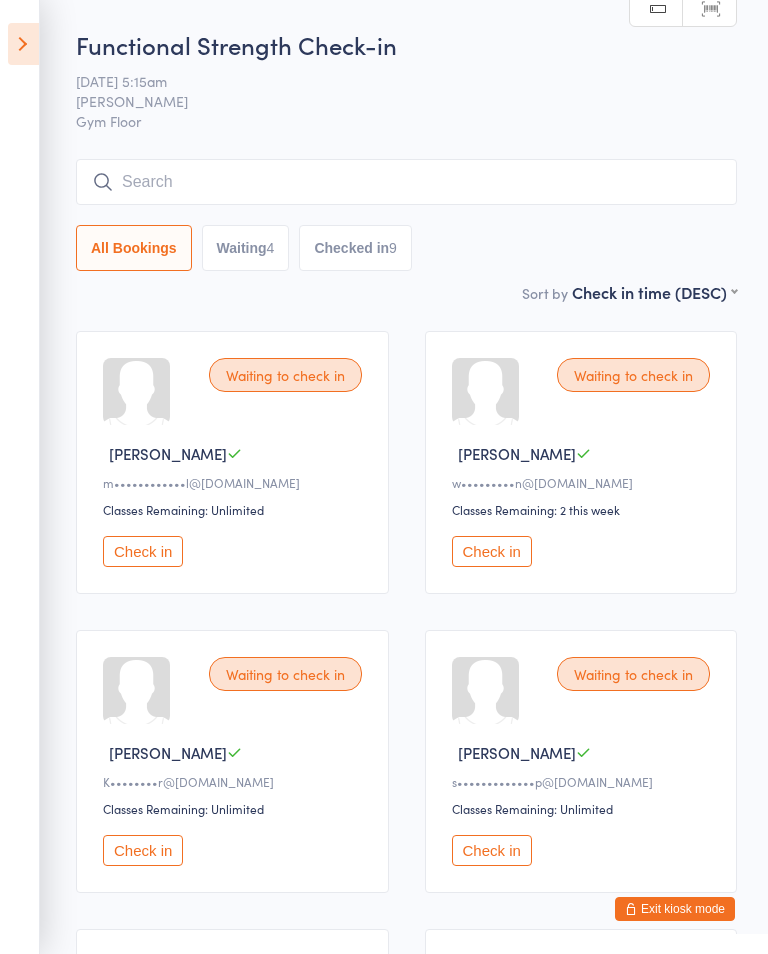 click at bounding box center [23, 44] 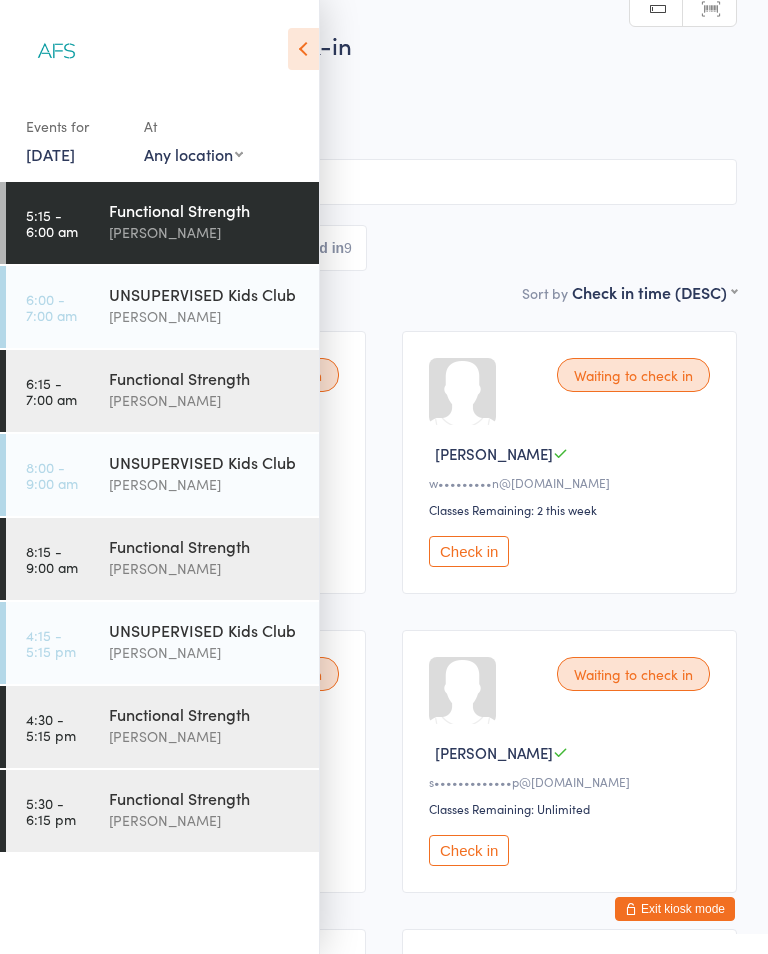 click on "[PERSON_NAME]" at bounding box center (205, 400) 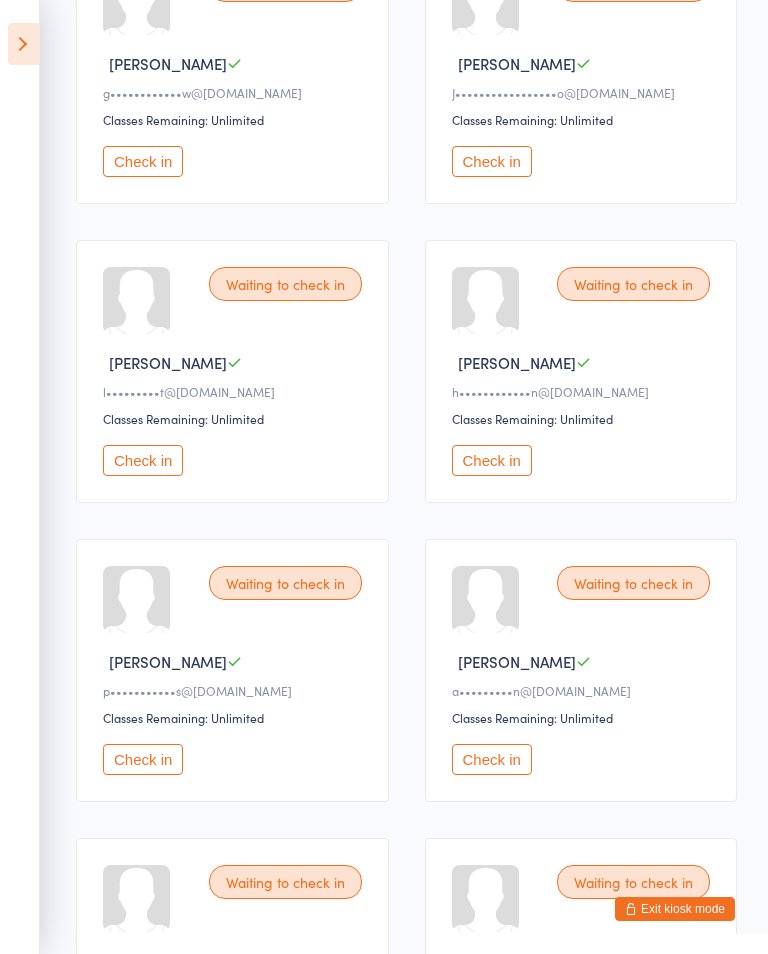 scroll, scrollTop: 692, scrollLeft: 0, axis: vertical 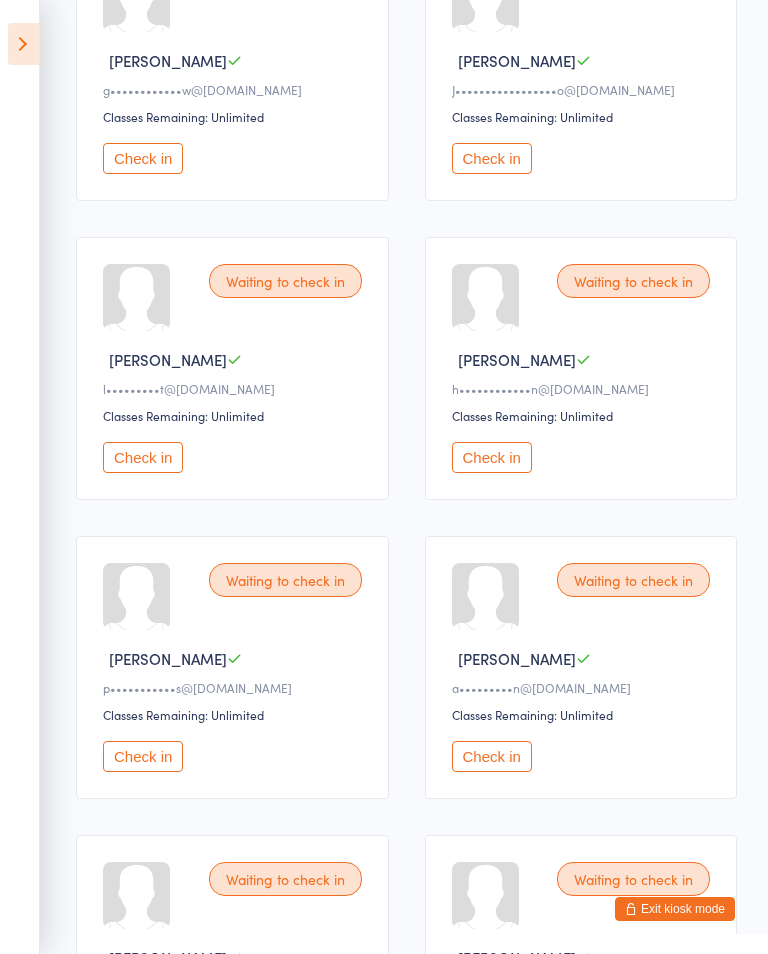 click on "Waiting to check in Ayesha S  a•••••••••n@hotmail.com Classes Remaining: Unlimited   Check in" at bounding box center [581, 667] 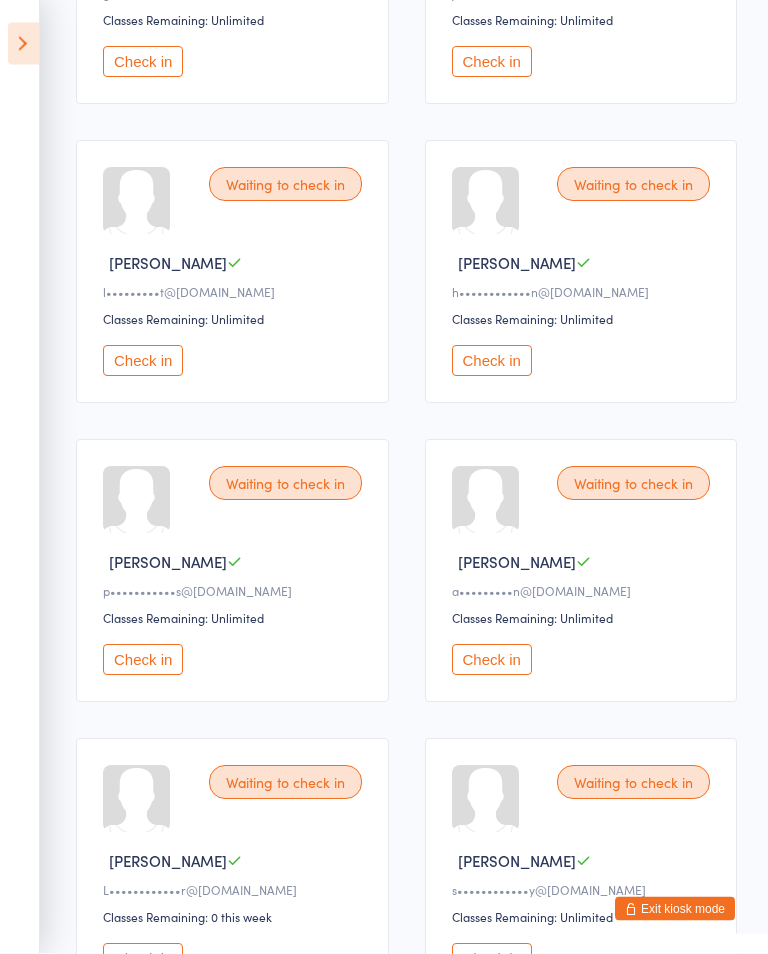 scroll, scrollTop: 789, scrollLeft: 0, axis: vertical 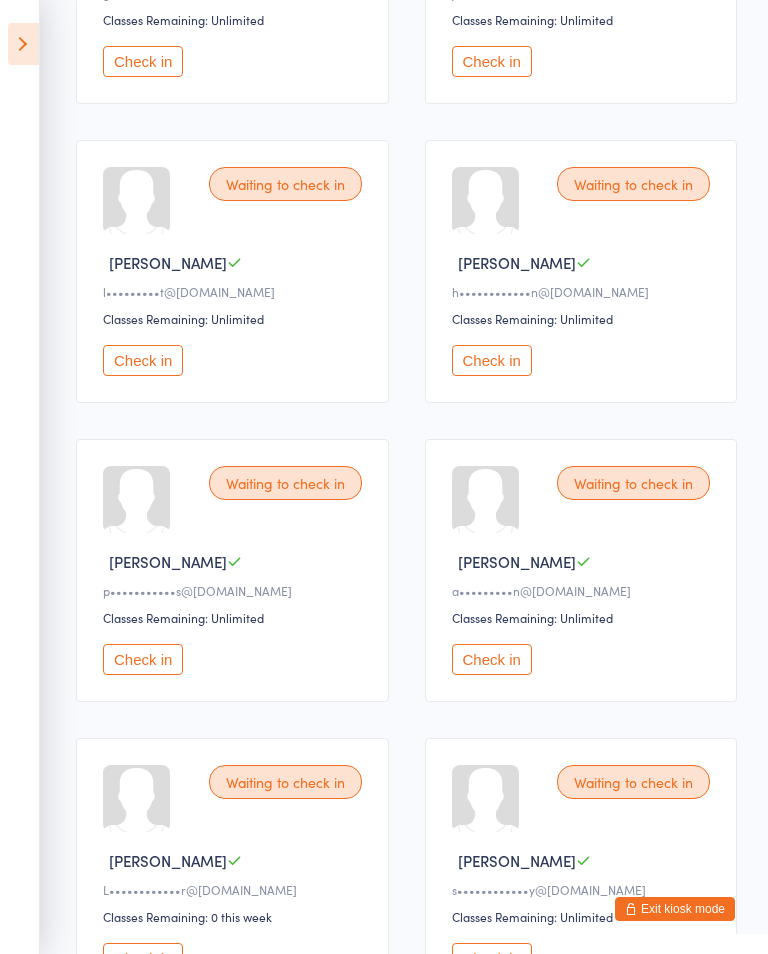 click on "Check in" at bounding box center [492, 659] 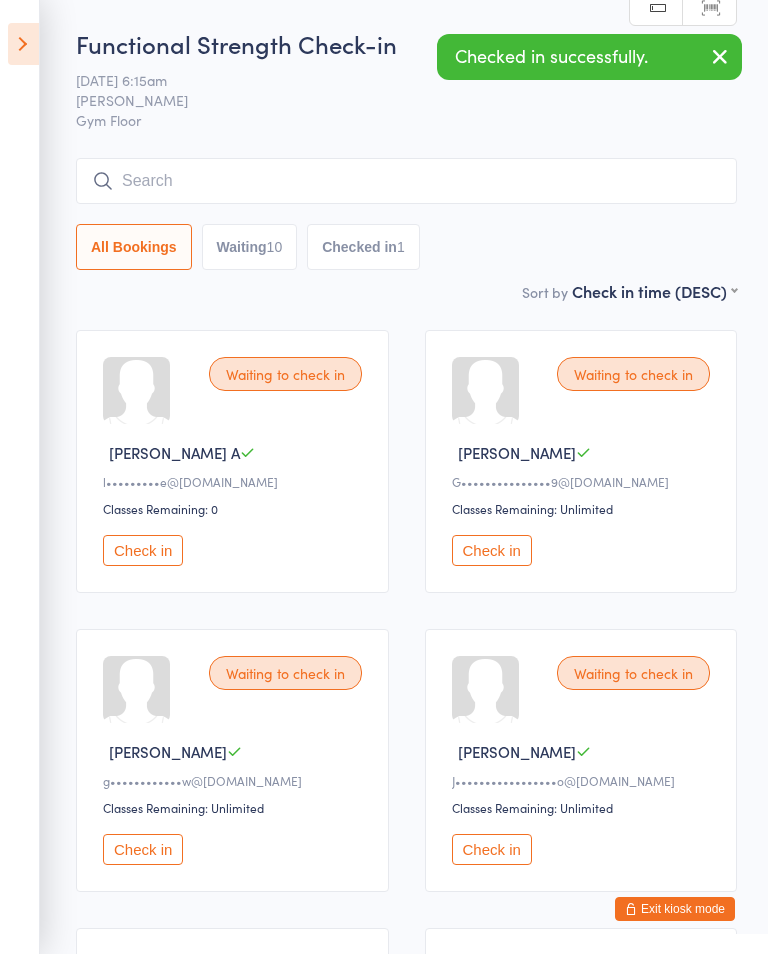 scroll, scrollTop: 0, scrollLeft: 0, axis: both 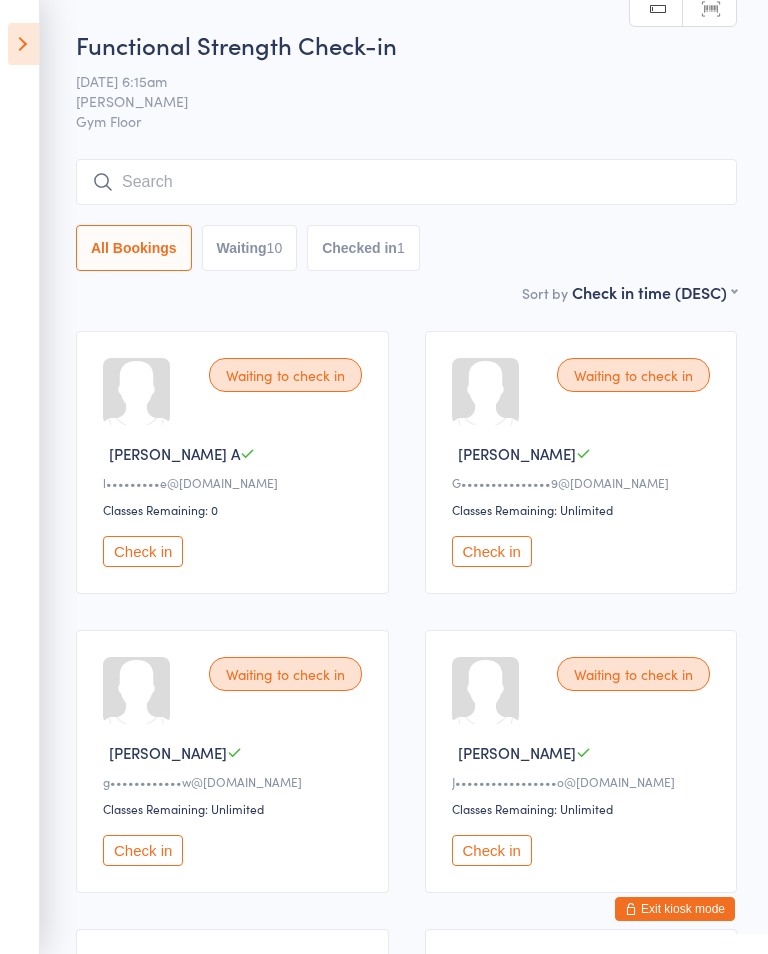 click on "Check in" at bounding box center [143, 551] 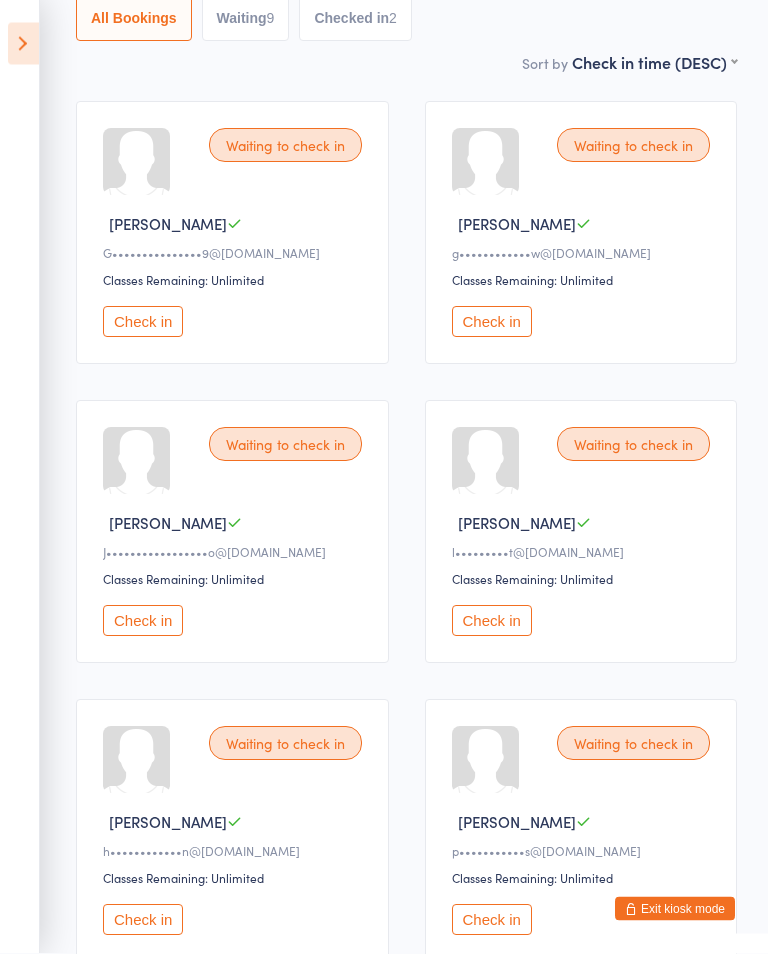click on "Check in" at bounding box center [492, 621] 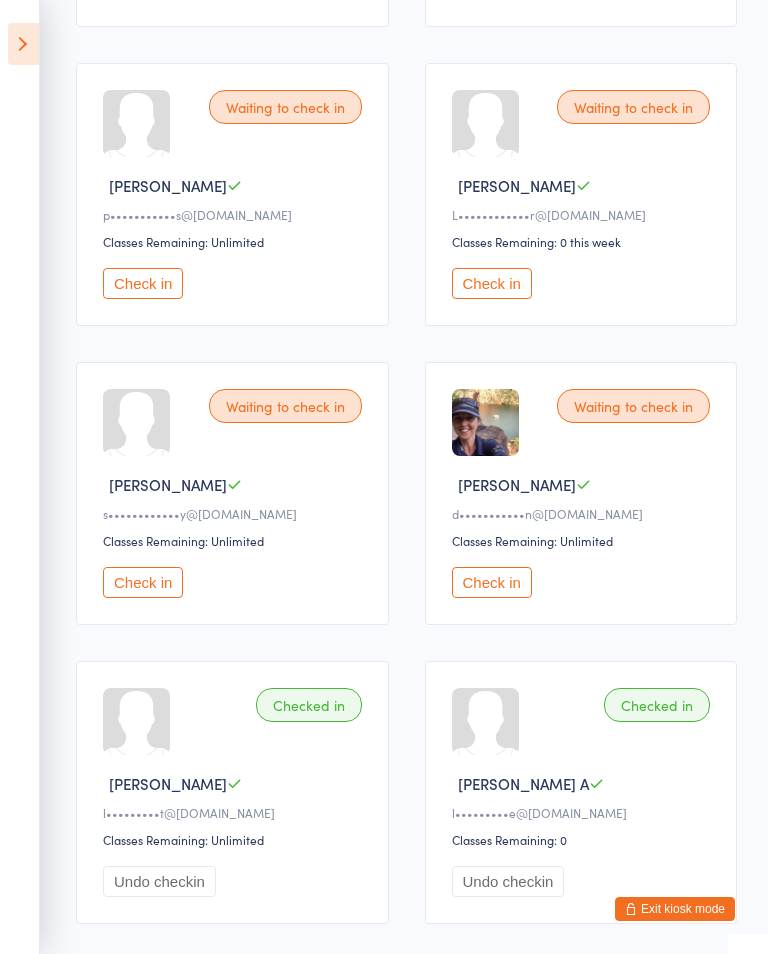 scroll, scrollTop: 860, scrollLeft: 0, axis: vertical 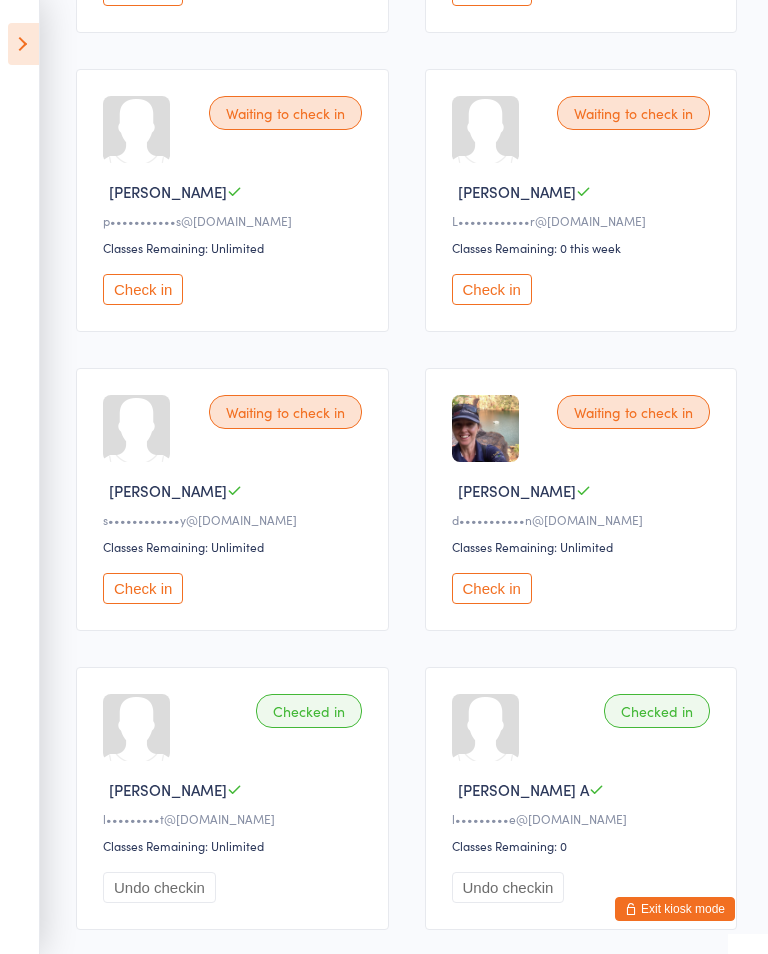 click on "Check in" at bounding box center (492, 289) 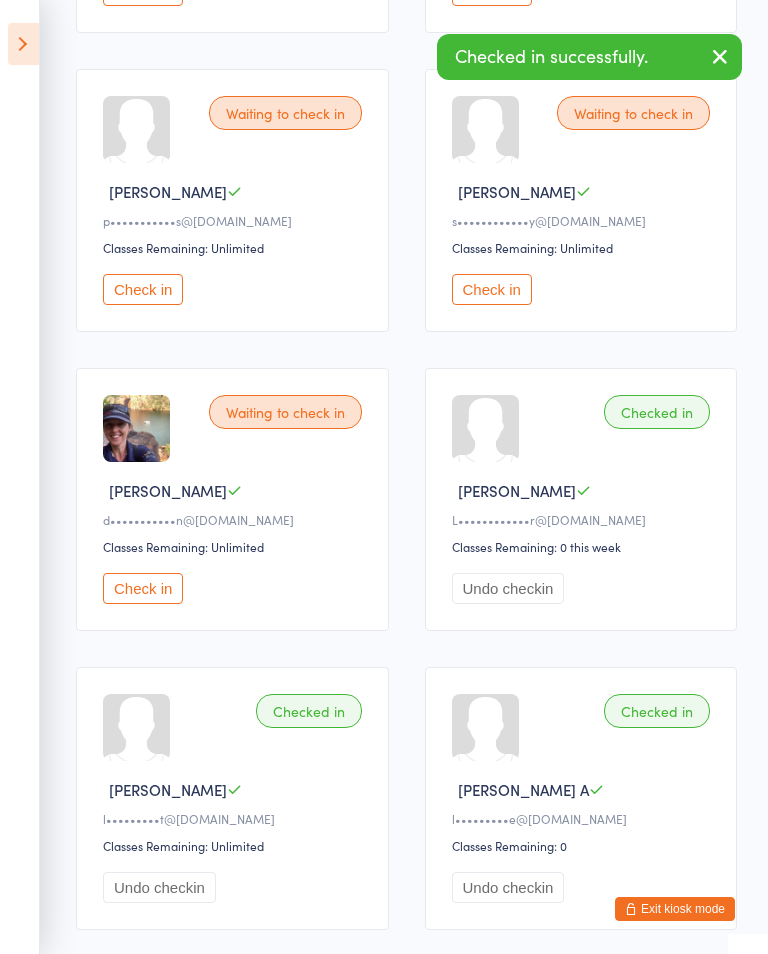 click on "Check in" at bounding box center (143, 289) 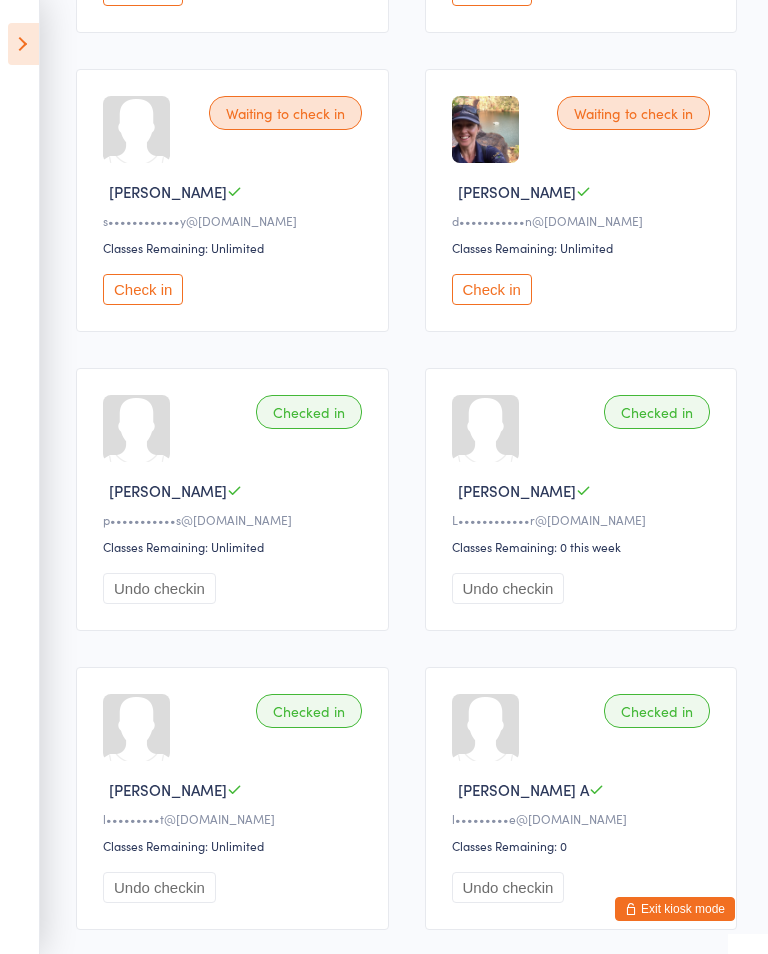 click on "Waiting to check in Shannon T  s••••••••••••y@live.com Classes Remaining: Unlimited   Check in" at bounding box center [232, 200] 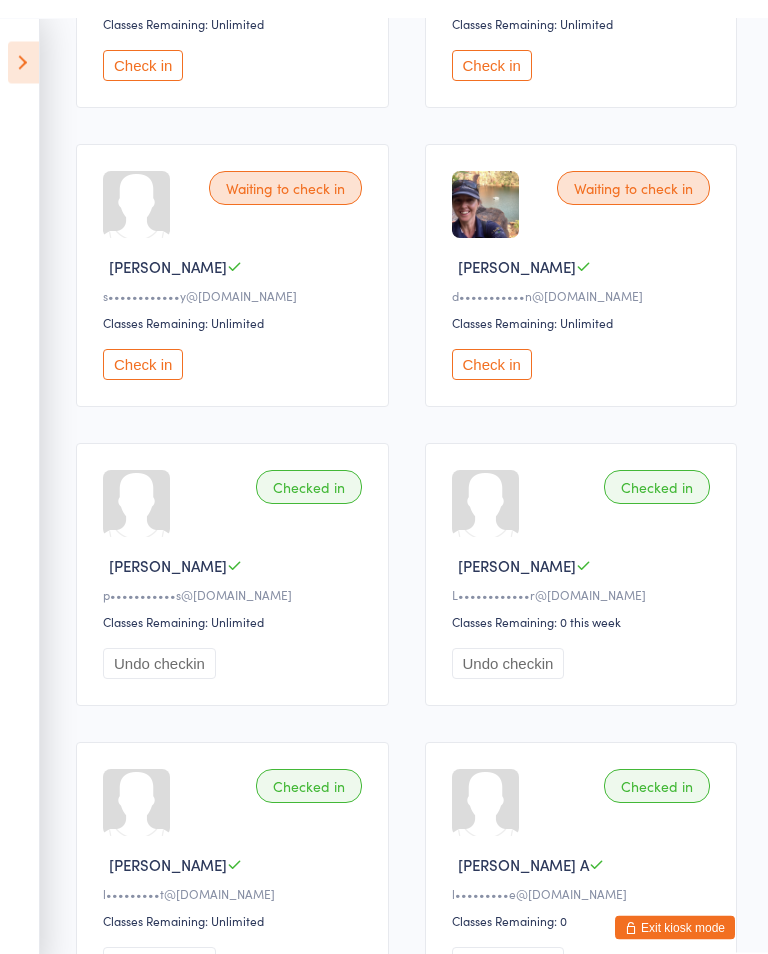 scroll, scrollTop: 784, scrollLeft: 0, axis: vertical 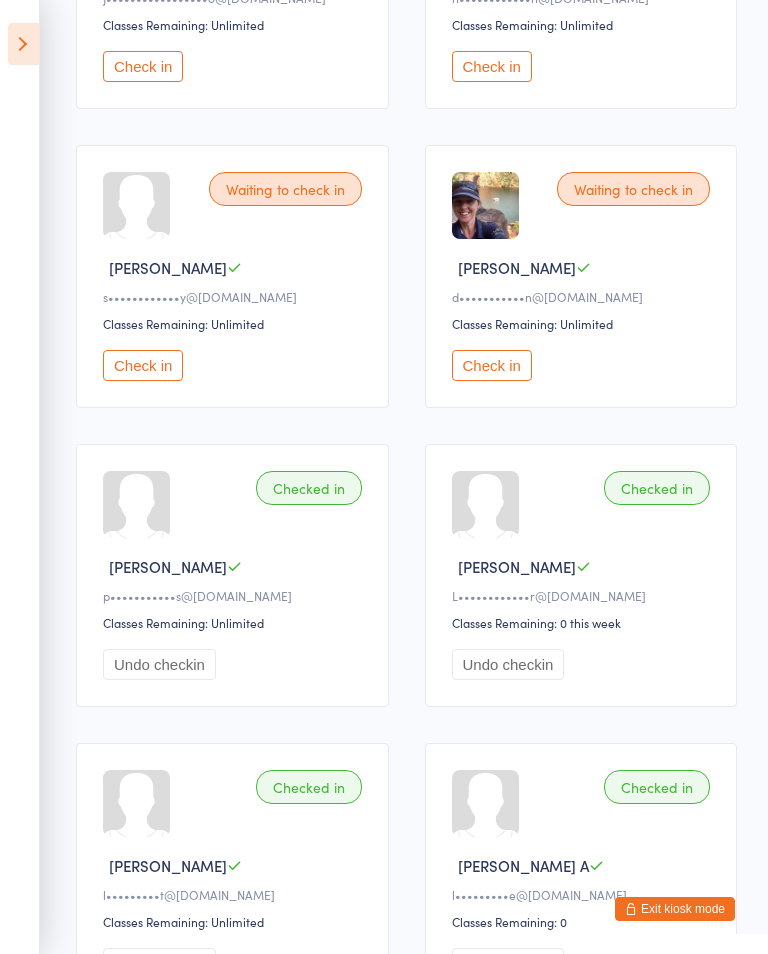 click on "Check in" at bounding box center (143, 365) 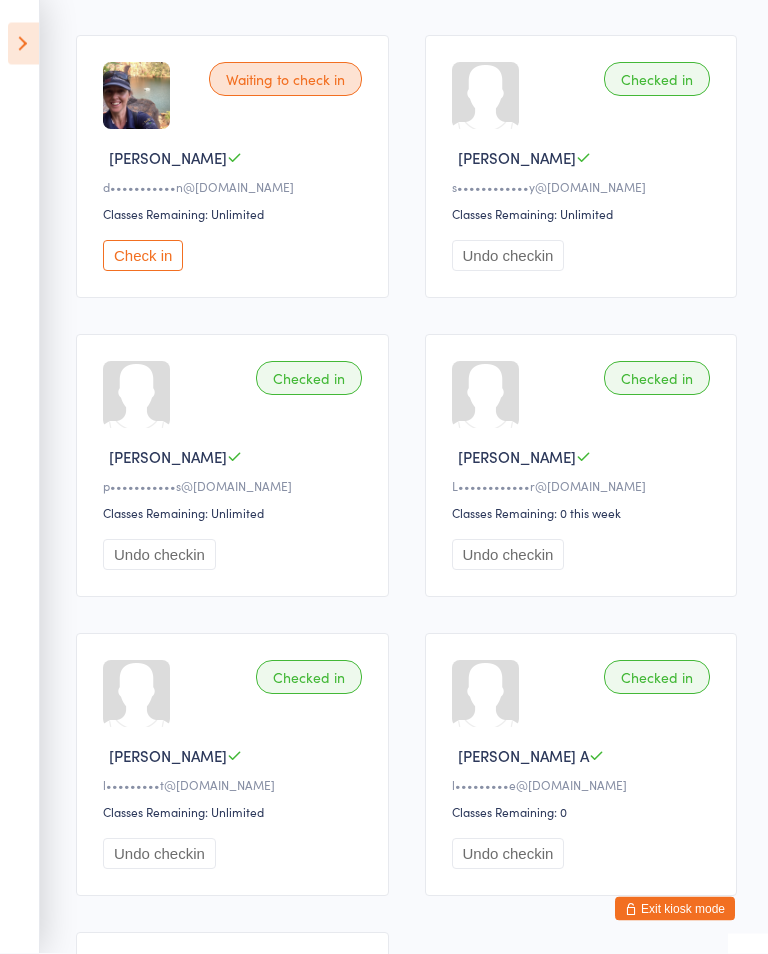 scroll, scrollTop: 894, scrollLeft: 0, axis: vertical 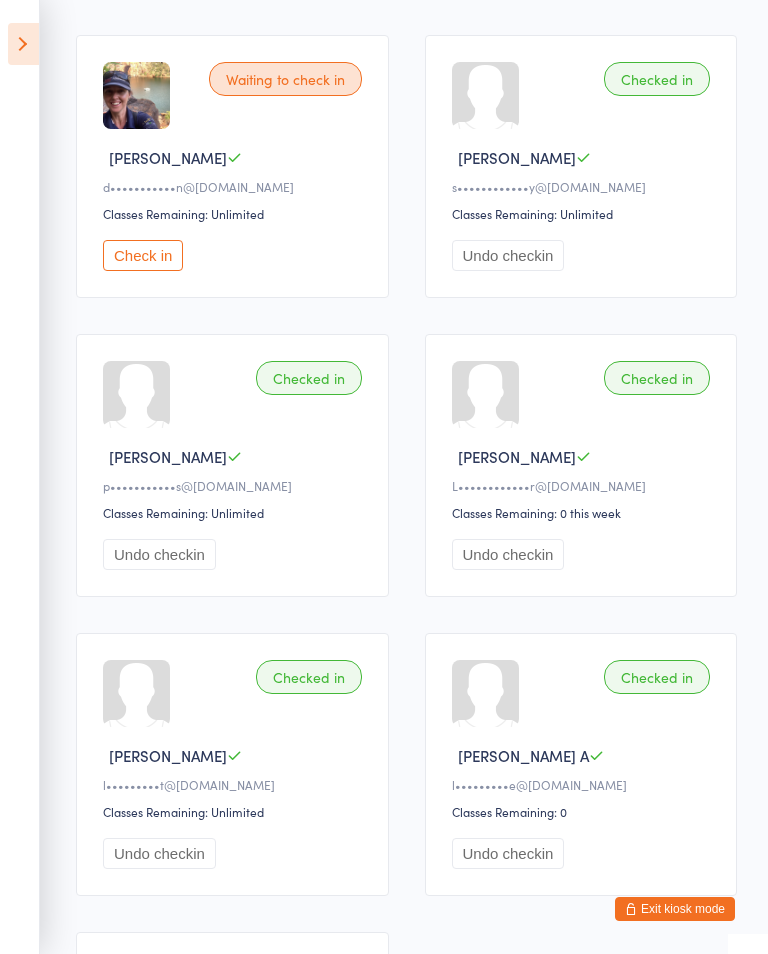 click on "Classes Remaining: Unlimited" at bounding box center [235, 213] 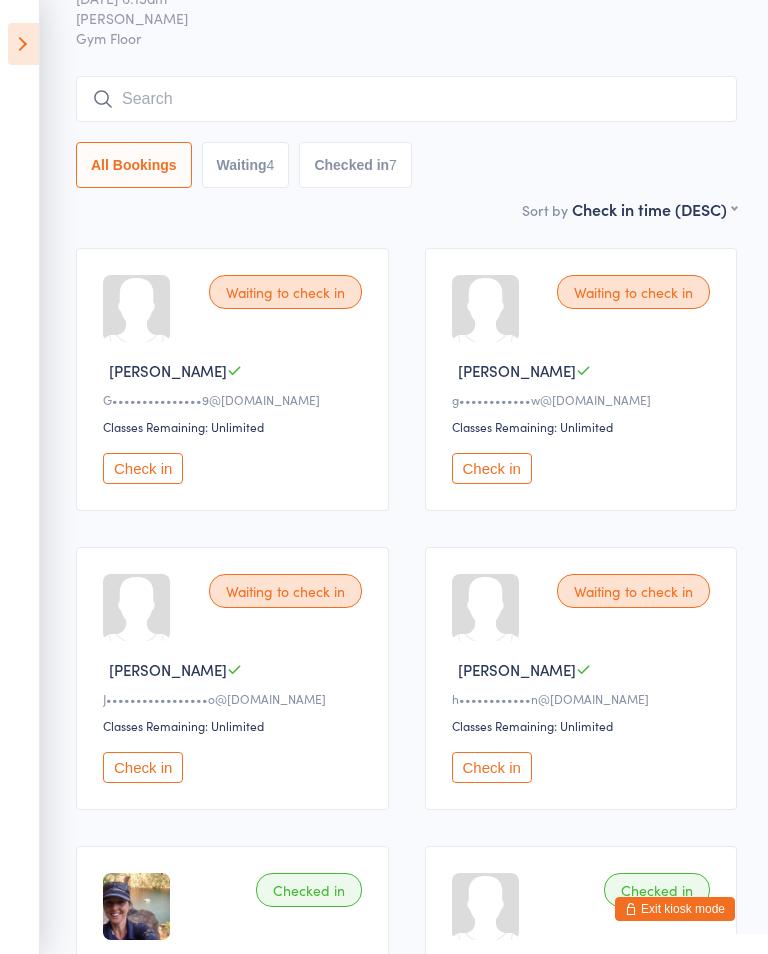 scroll, scrollTop: 0, scrollLeft: 0, axis: both 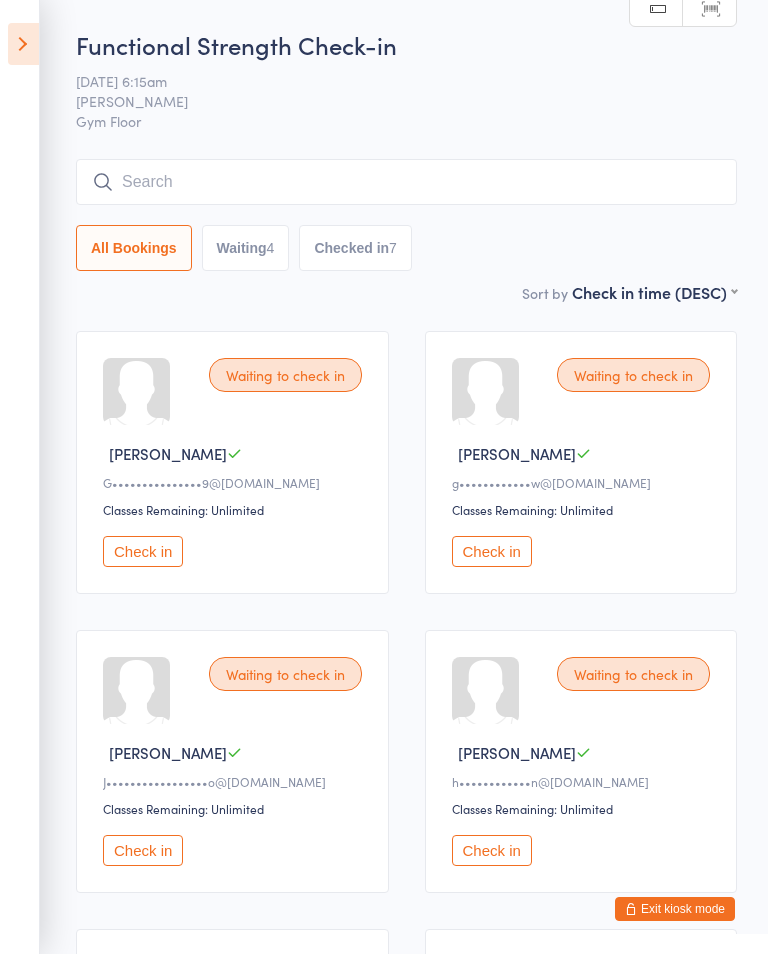 click on "Check in" at bounding box center (143, 551) 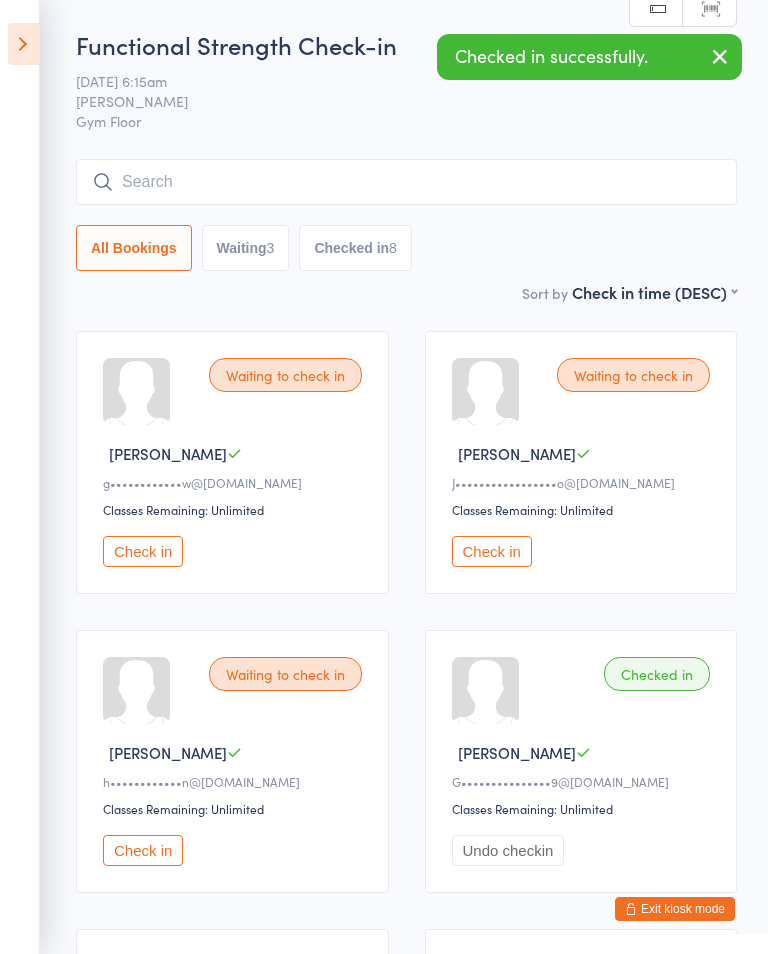 click on "Check in" at bounding box center (143, 551) 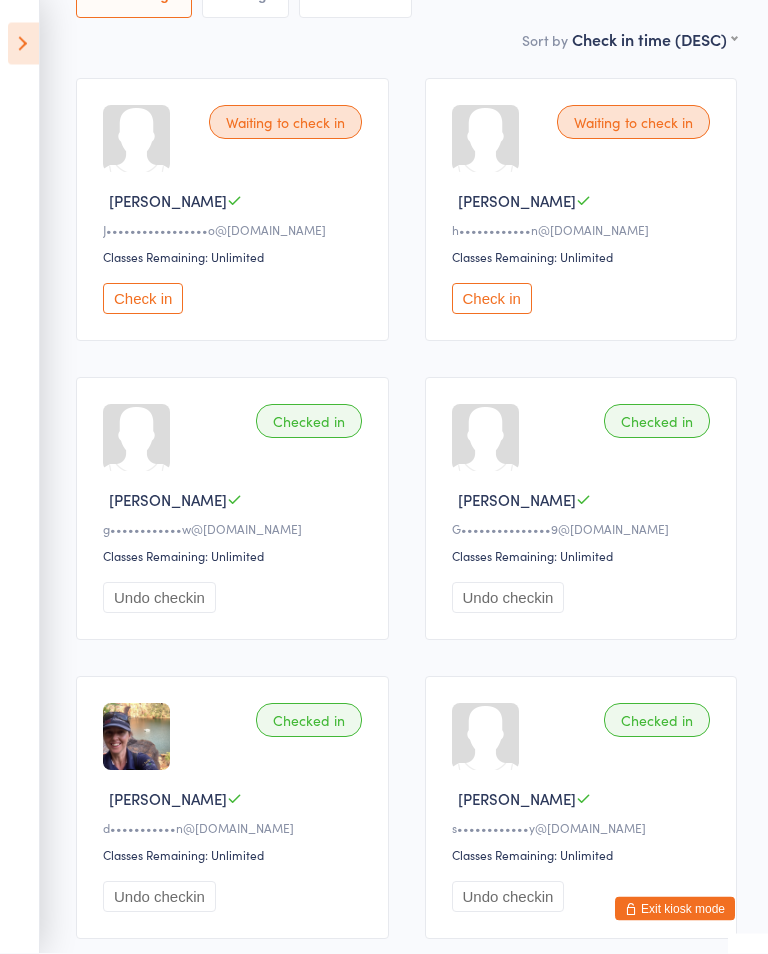 scroll, scrollTop: 262, scrollLeft: 0, axis: vertical 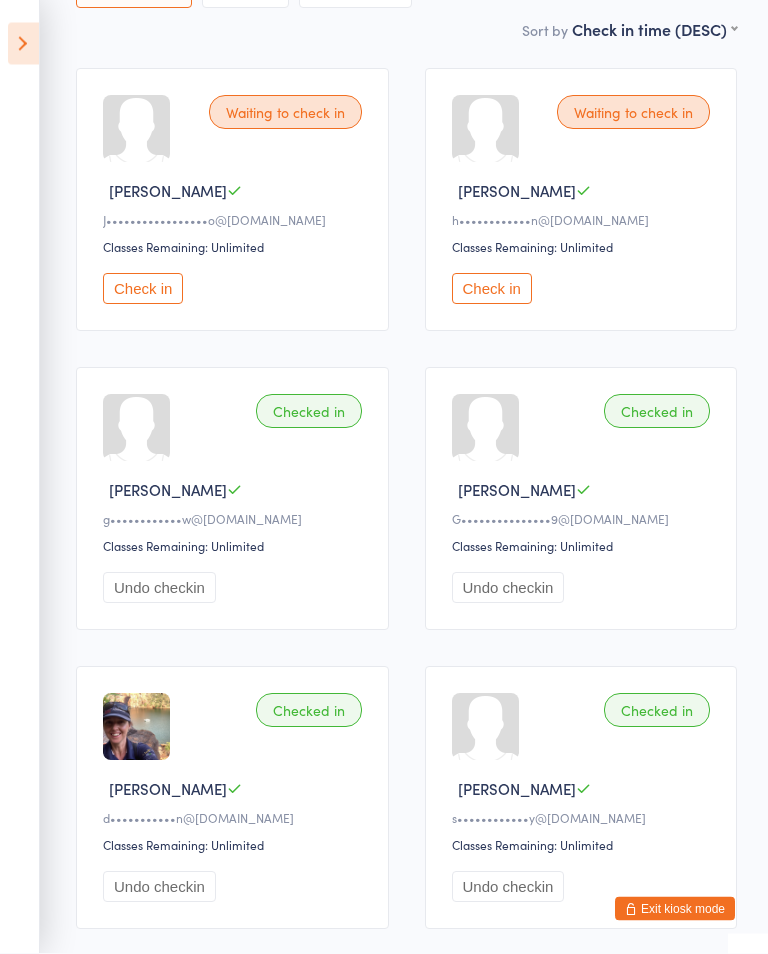 click on "Check in" at bounding box center [492, 289] 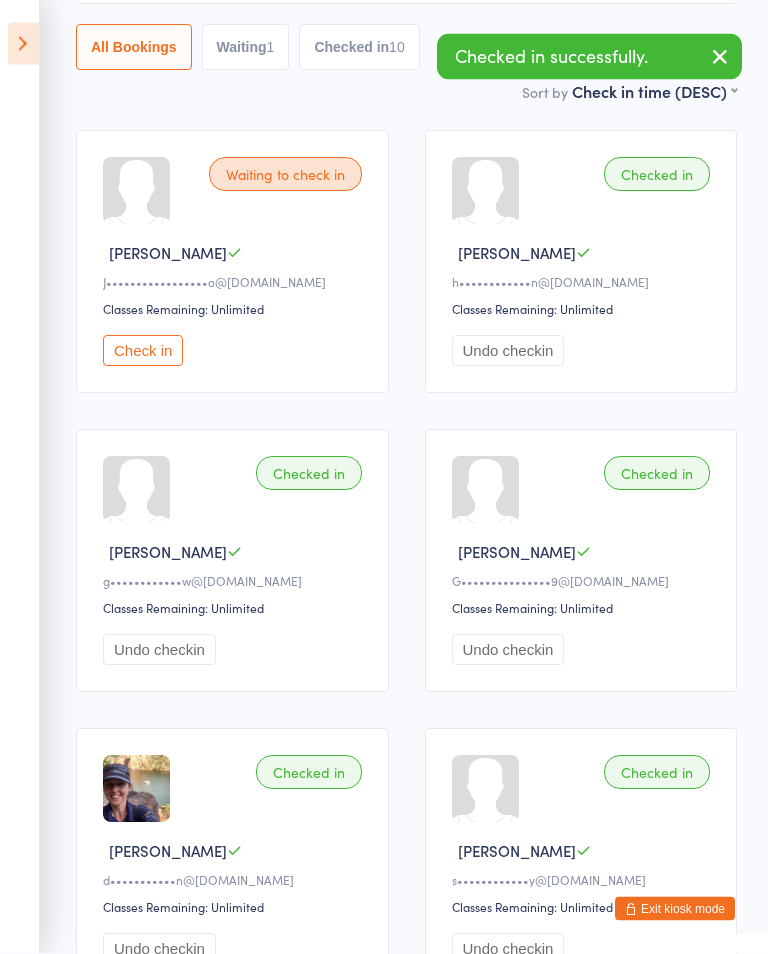 scroll, scrollTop: 0, scrollLeft: 0, axis: both 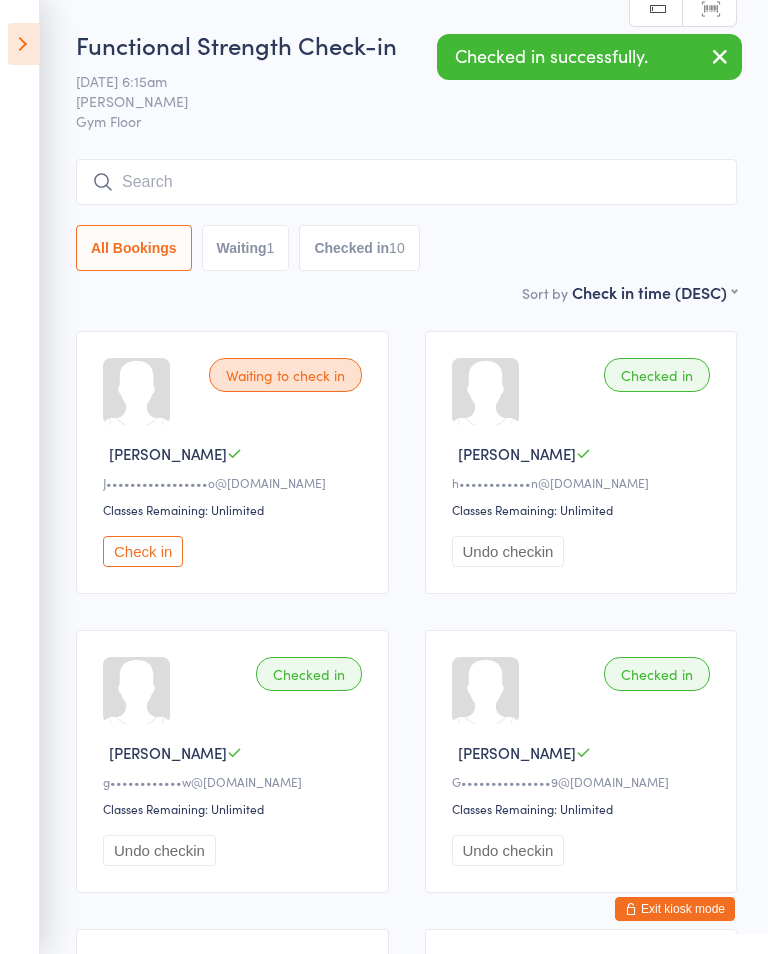 click at bounding box center (23, 44) 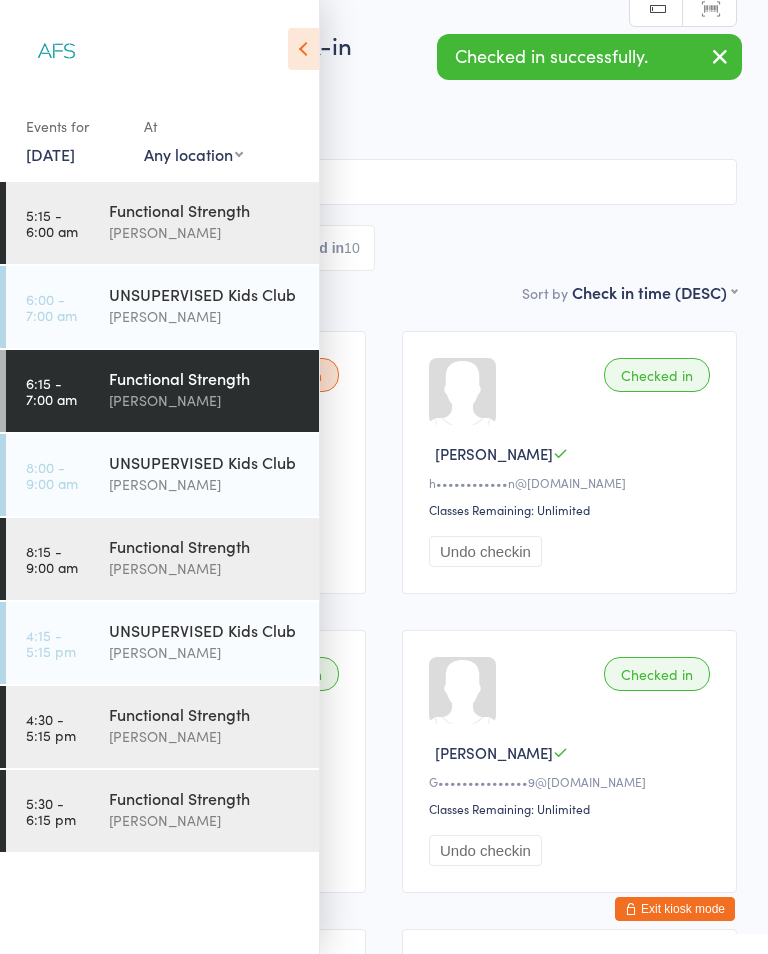 click on "Functional Strength" at bounding box center (205, 546) 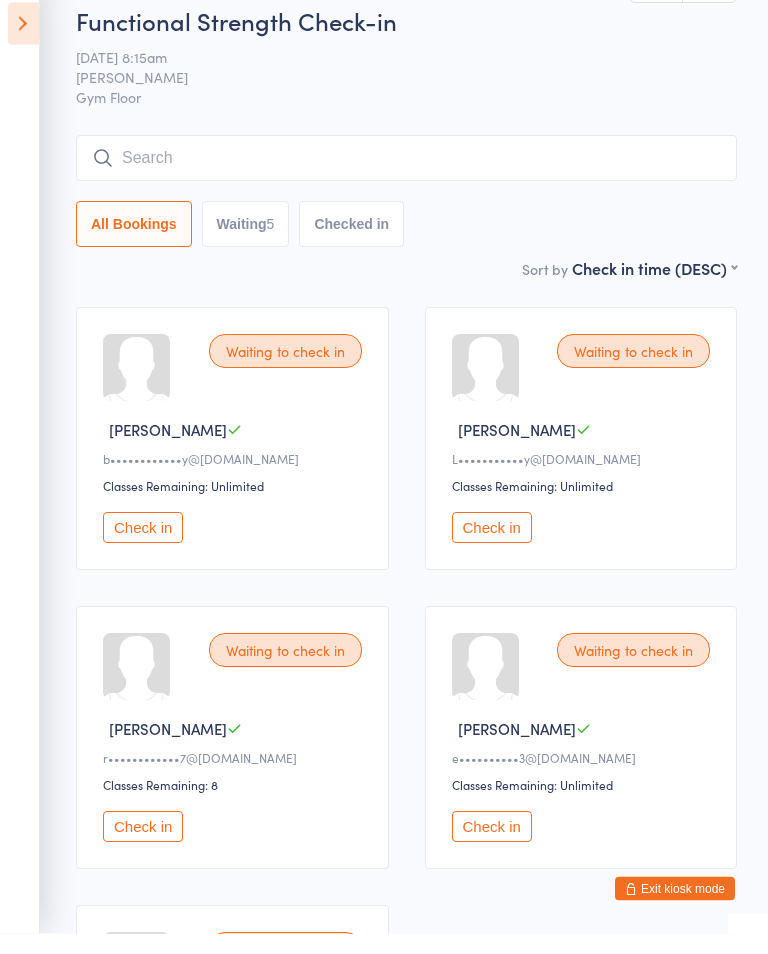 scroll, scrollTop: 25, scrollLeft: 0, axis: vertical 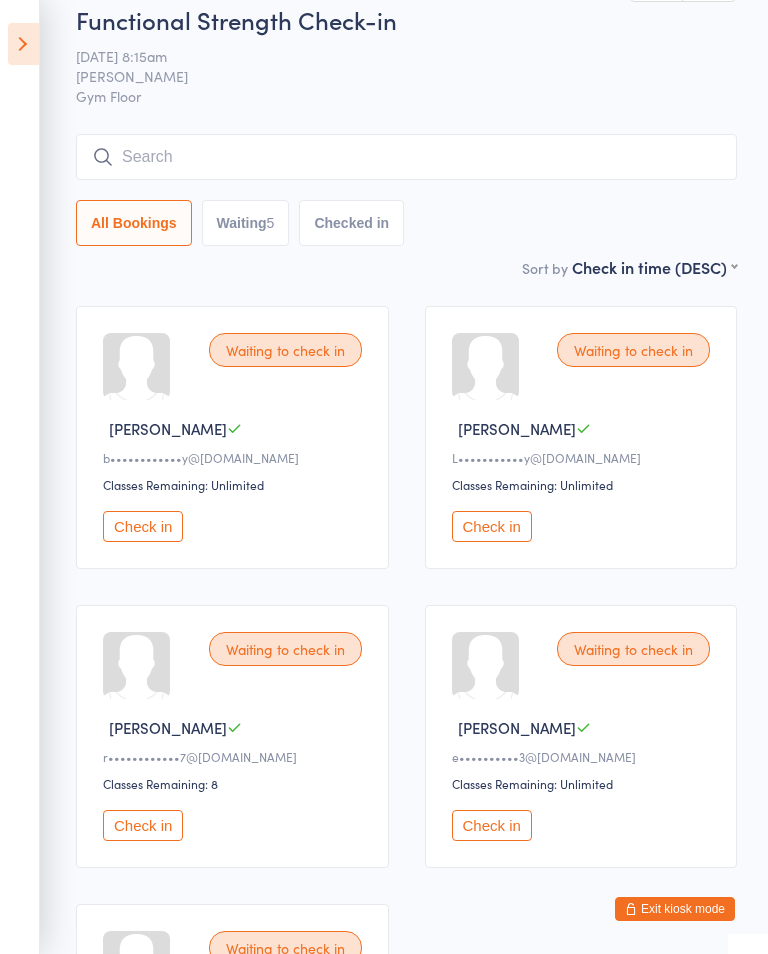 click on "Events for 14 Jul, 2025 14 Jul, 2025
July 2025
Sun Mon Tue Wed Thu Fri Sat
27
29
30
01
02
03
04
05
28
06
07
08
09
10
11
12
29
13
14
15
16
17
18
19
30
20
21
22
23
24
25
26
31
27
28
29
30
31
01
02" at bounding box center [20, 477] 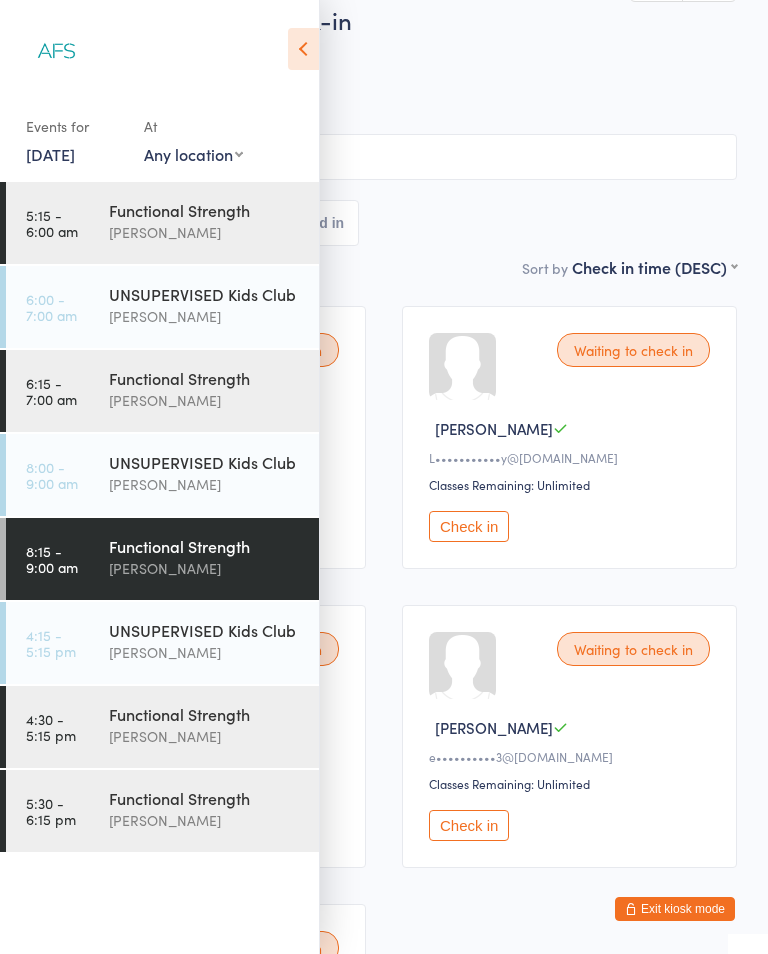 click on "Functional Strength" at bounding box center (205, 714) 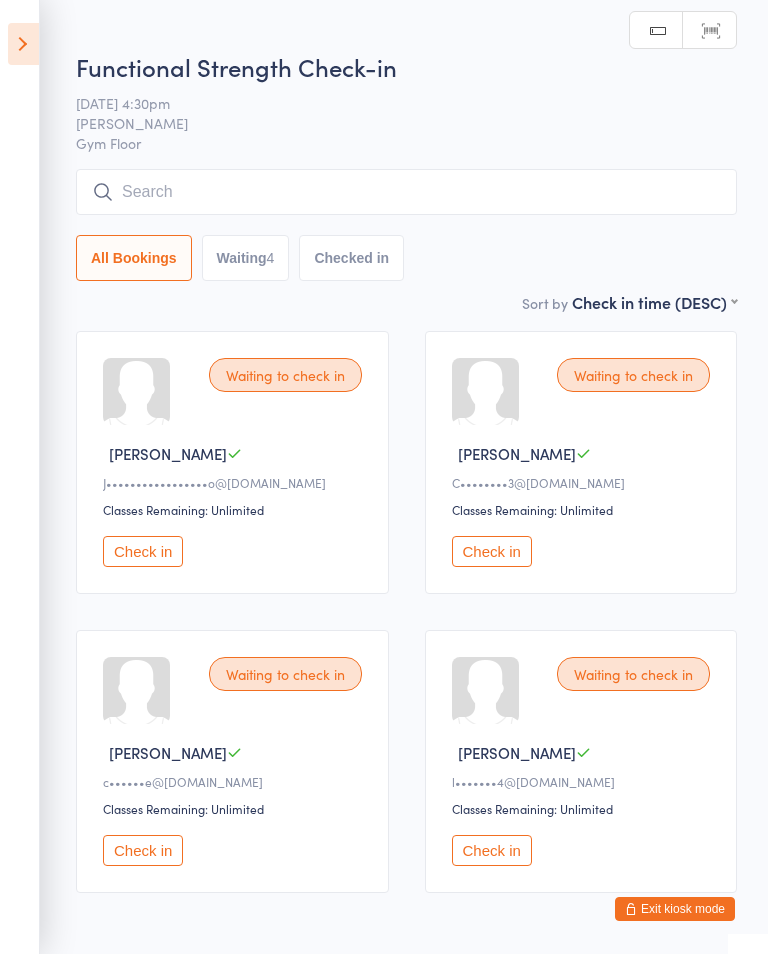 click at bounding box center [23, 44] 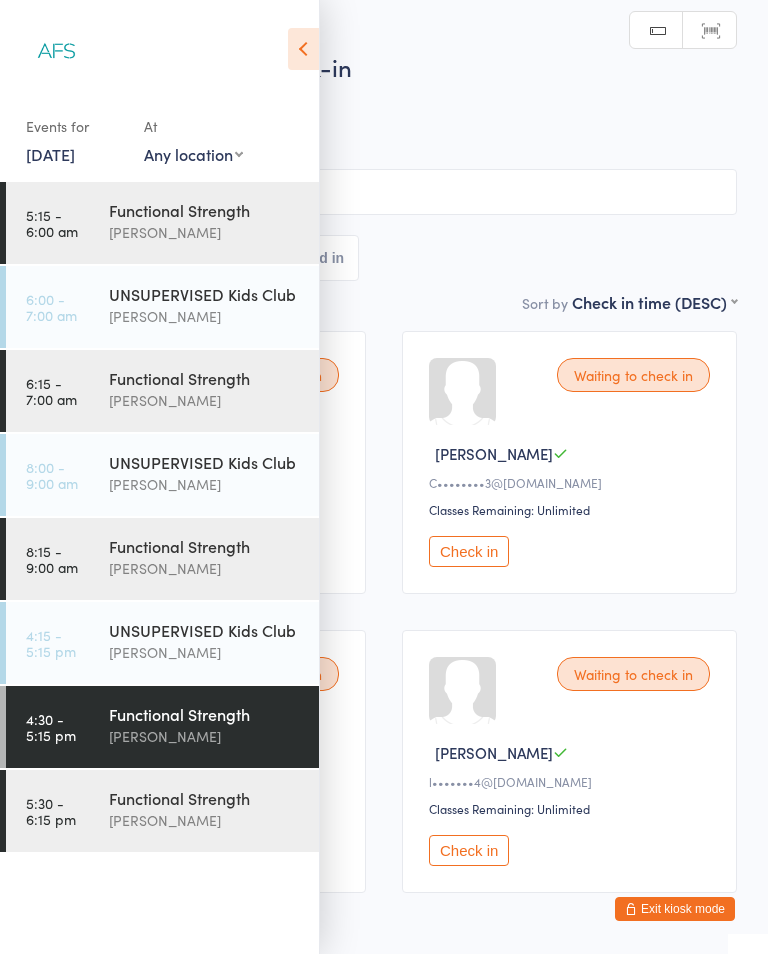 click on "Functional Strength Wil barker" at bounding box center [214, 809] 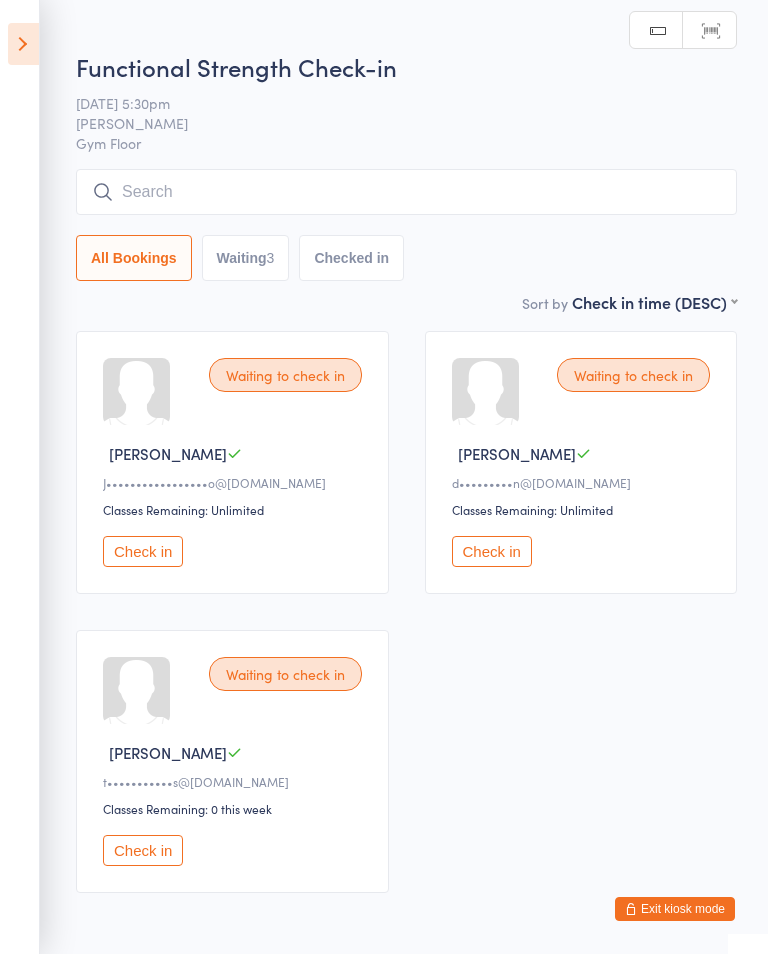 click at bounding box center (23, 44) 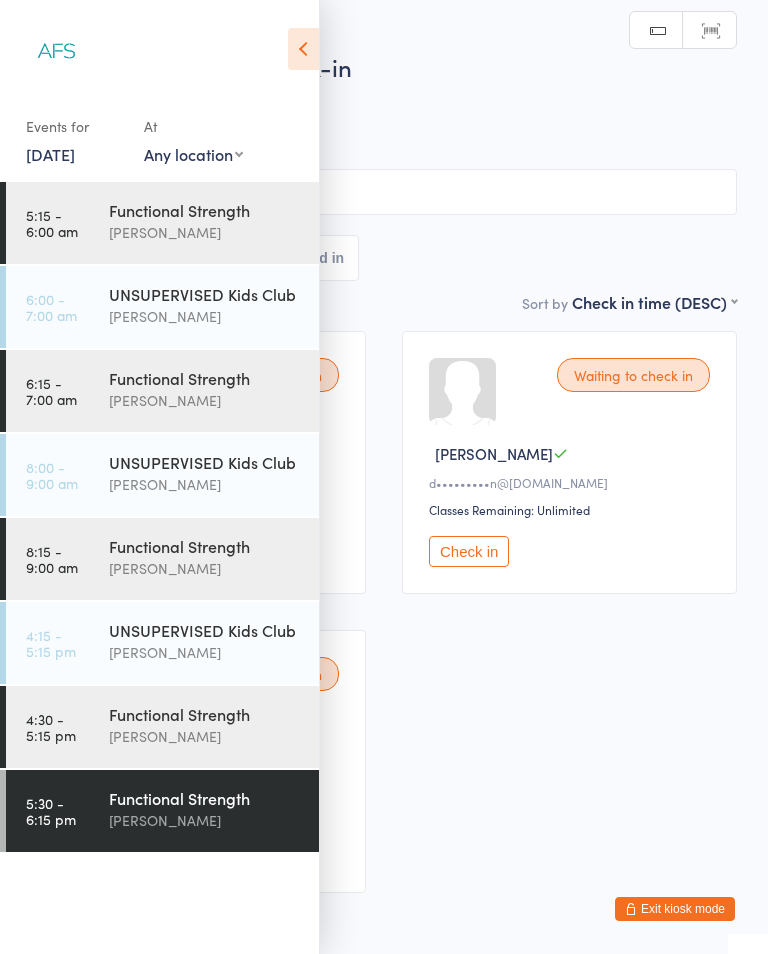click on "Functional Strength" at bounding box center (205, 714) 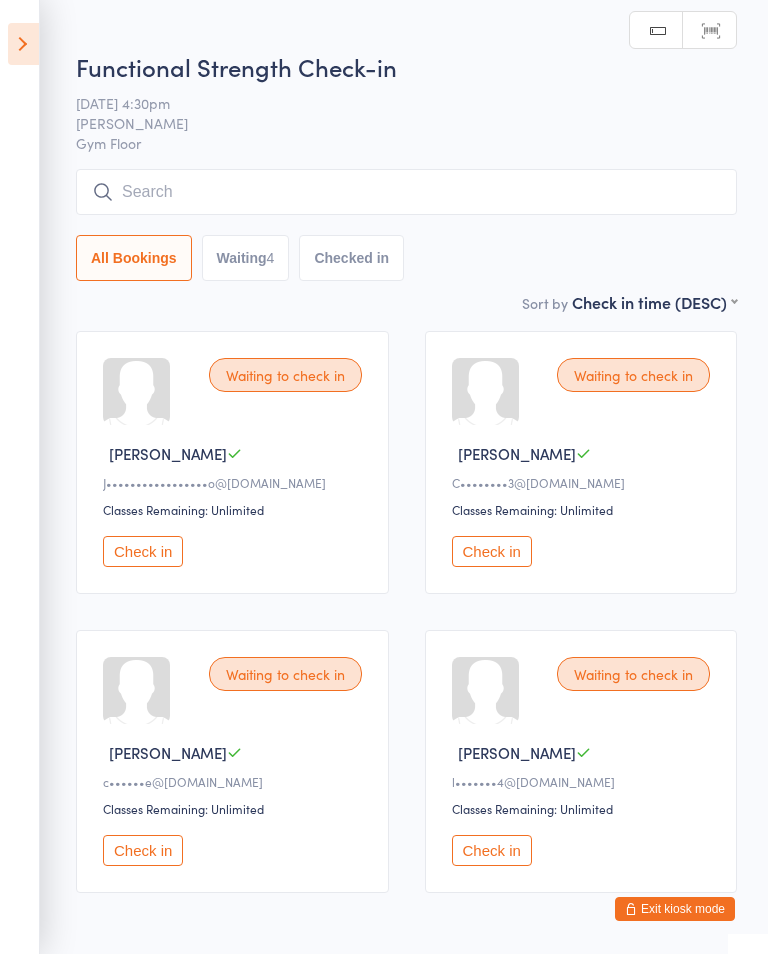 click on "Exit kiosk mode" at bounding box center [675, 909] 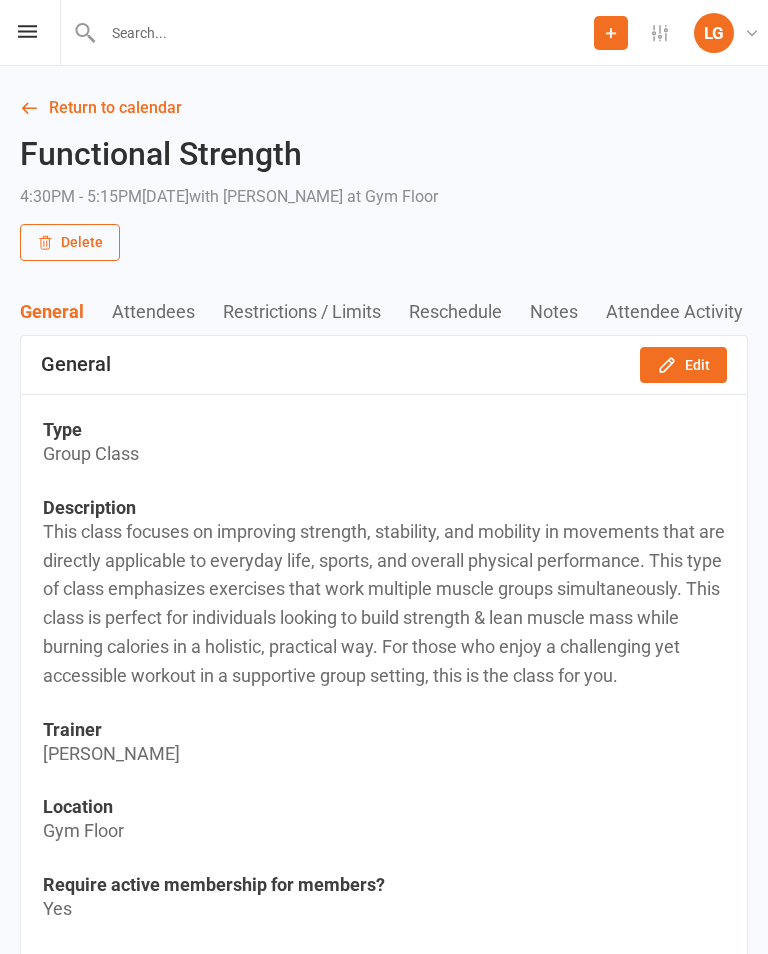 scroll, scrollTop: 0, scrollLeft: 0, axis: both 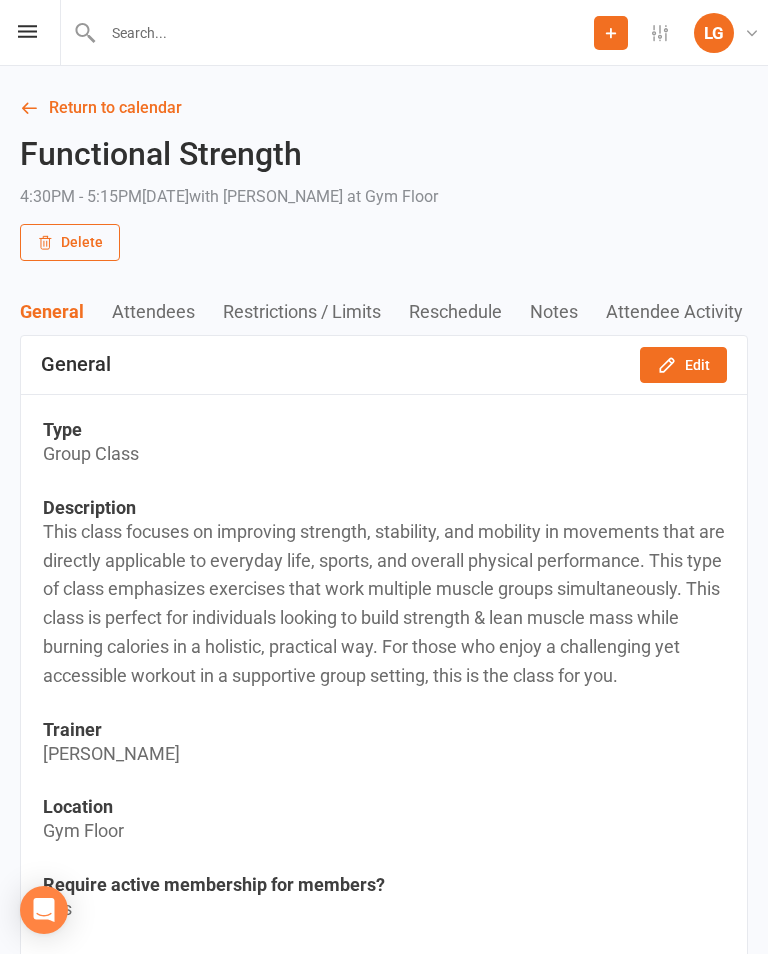 click on "Return to calendar" at bounding box center (384, 108) 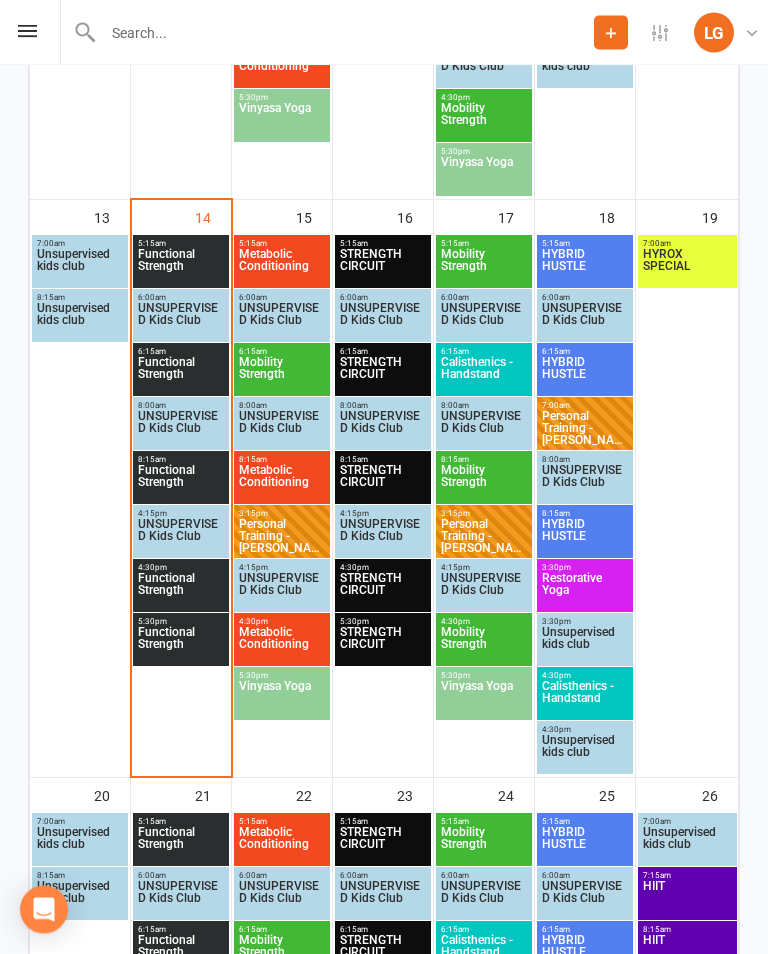 scroll, scrollTop: 1511, scrollLeft: 0, axis: vertical 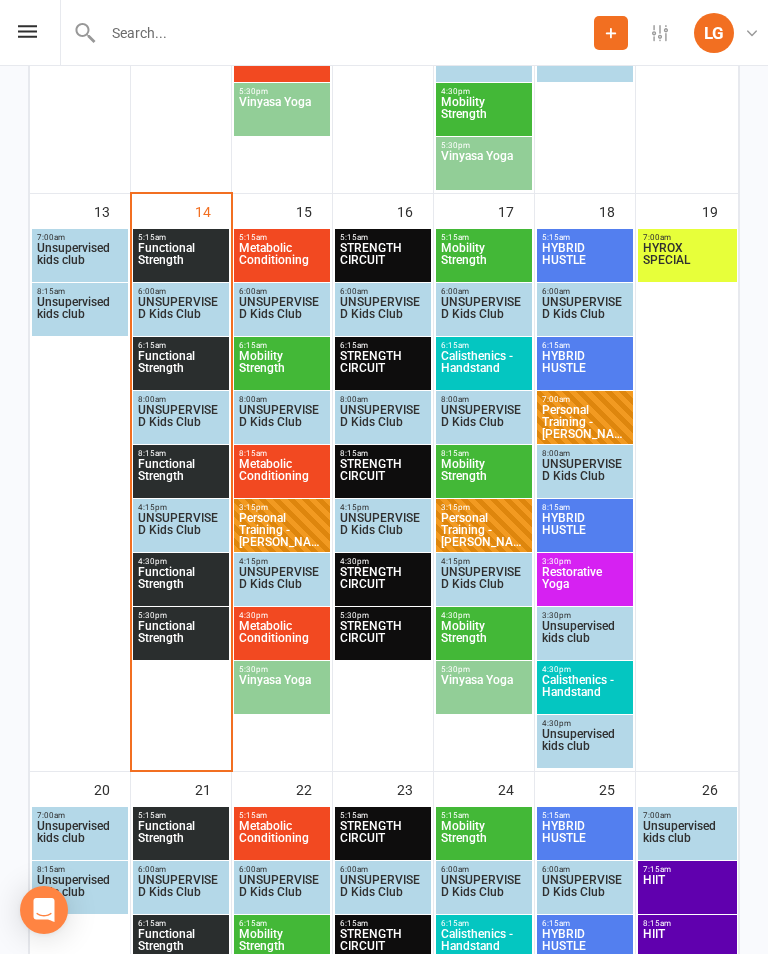 click on "Functional Strength" at bounding box center [181, 260] 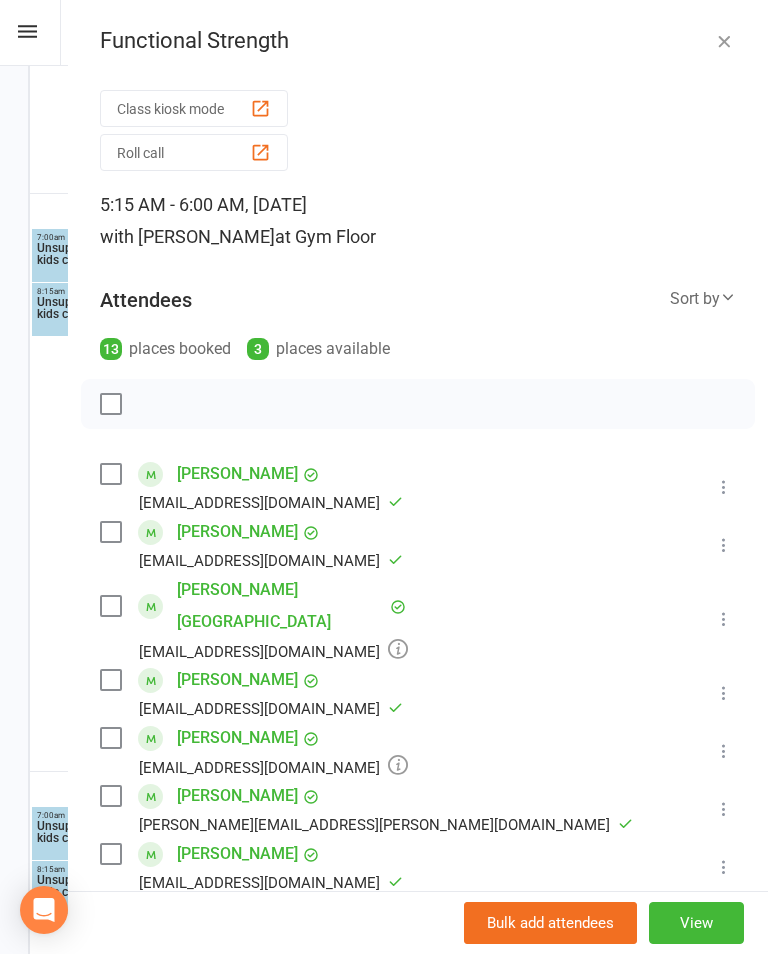 click on "Marnee Boston  marneeblundell@gmail.com Booked More info  Remove  Check in  Mark absent  Send message  All bookings for series" at bounding box center [418, 619] 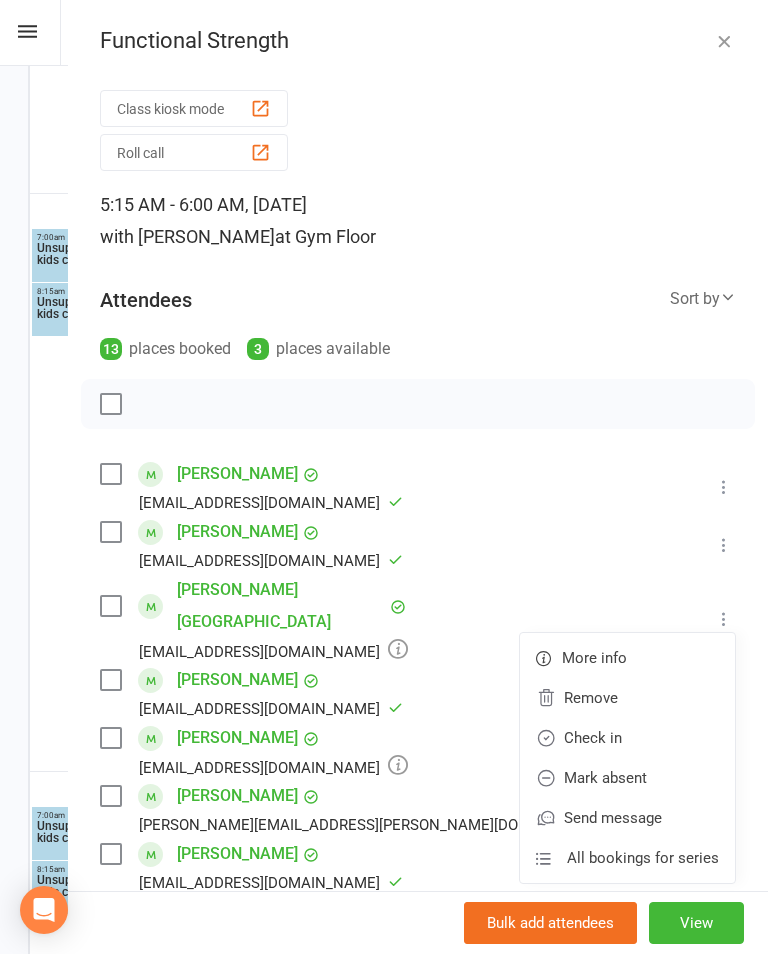 click on "Mark absent" at bounding box center [627, 778] 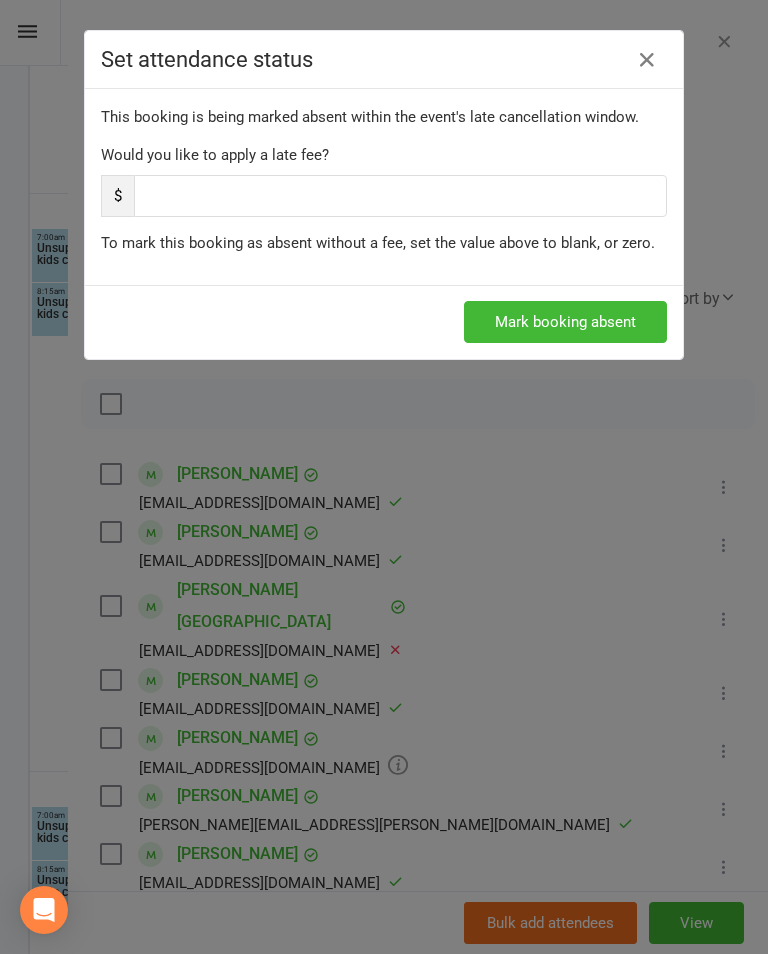 click on "Mark booking absent" at bounding box center (565, 322) 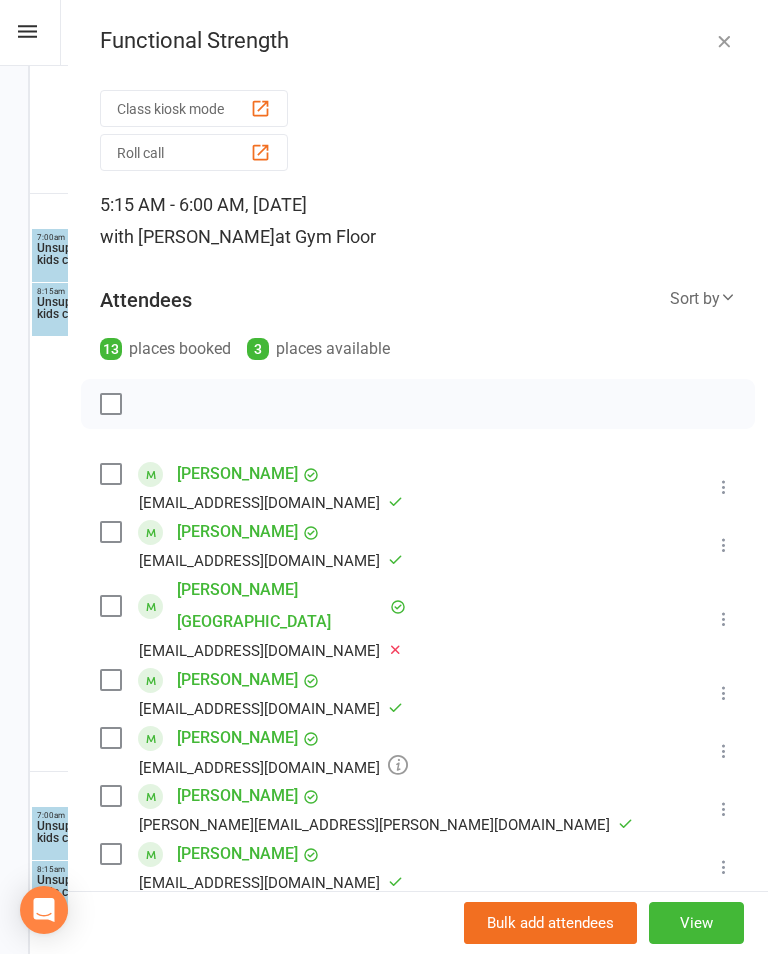 click at bounding box center (724, 751) 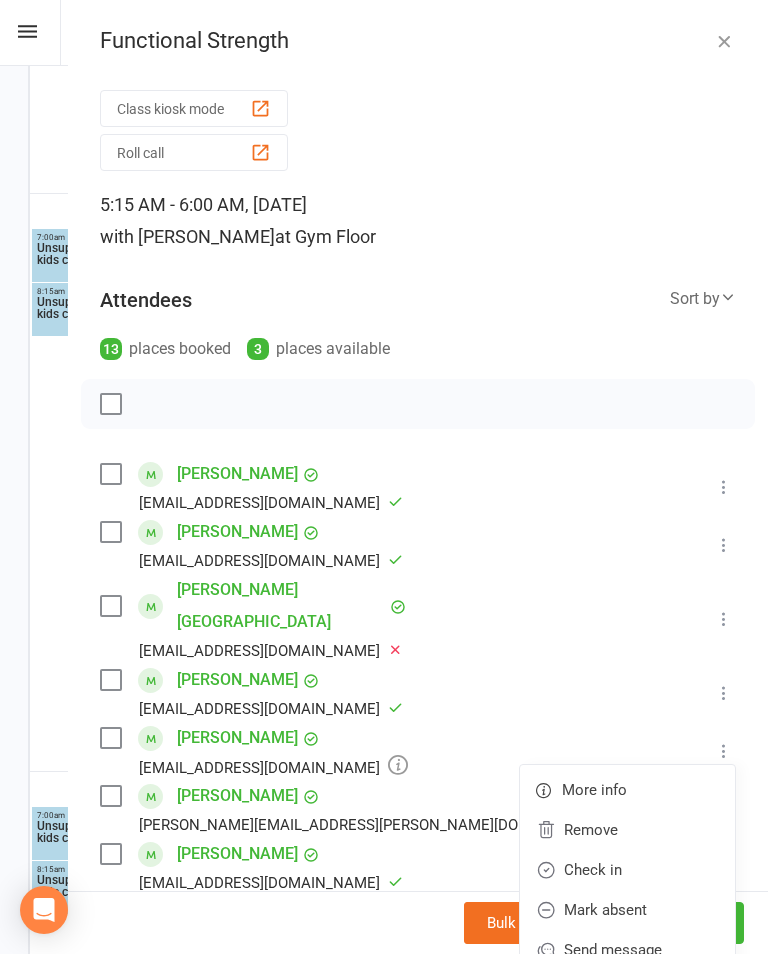 click on "Mark absent" at bounding box center (627, 910) 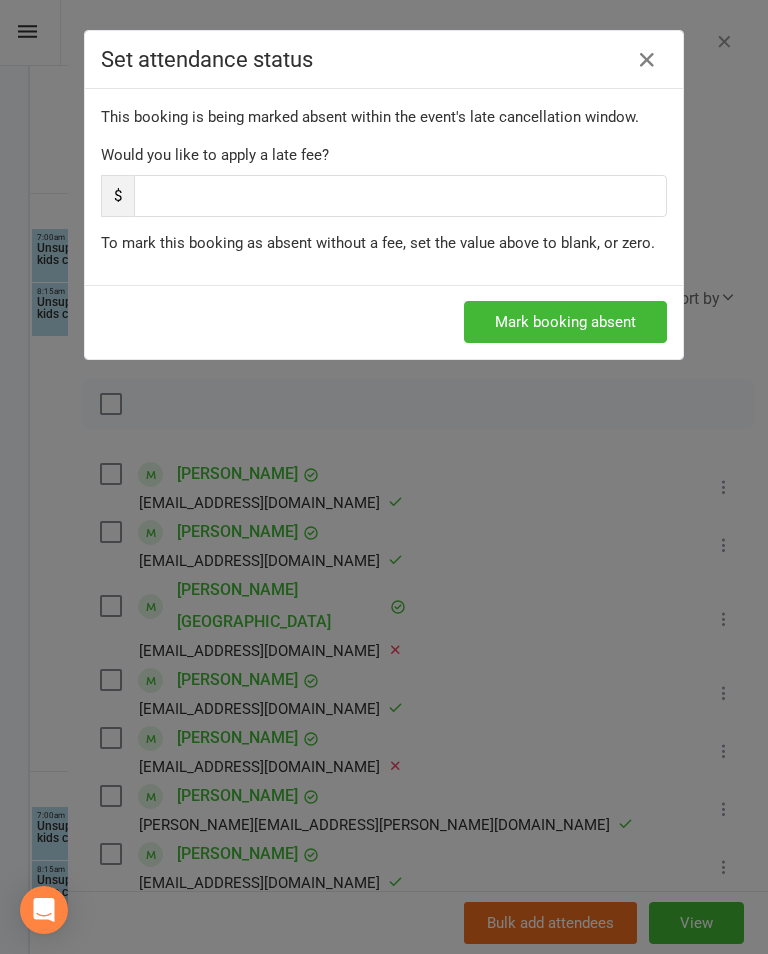 click on "Mark booking absent" at bounding box center [565, 322] 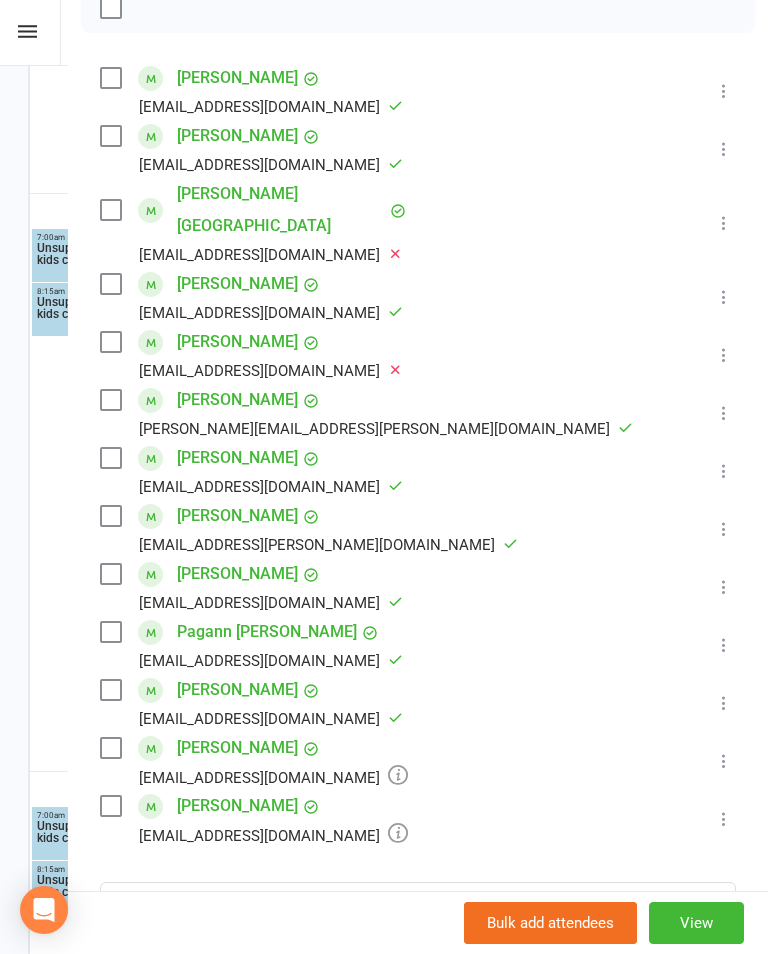 scroll, scrollTop: 397, scrollLeft: 0, axis: vertical 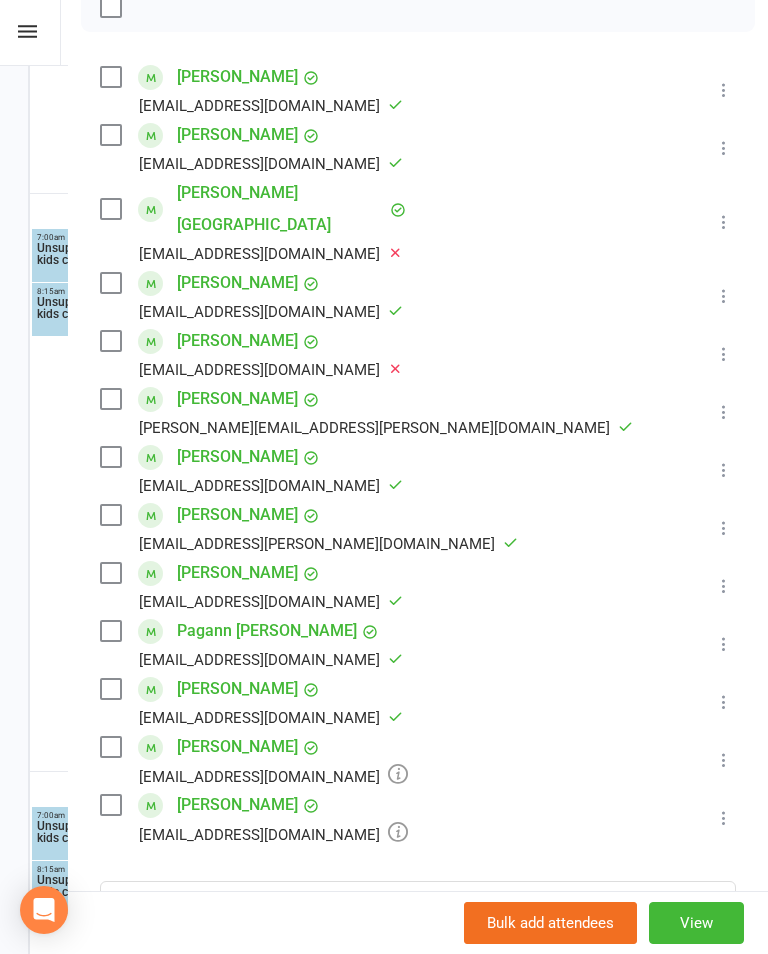 click at bounding box center [724, 760] 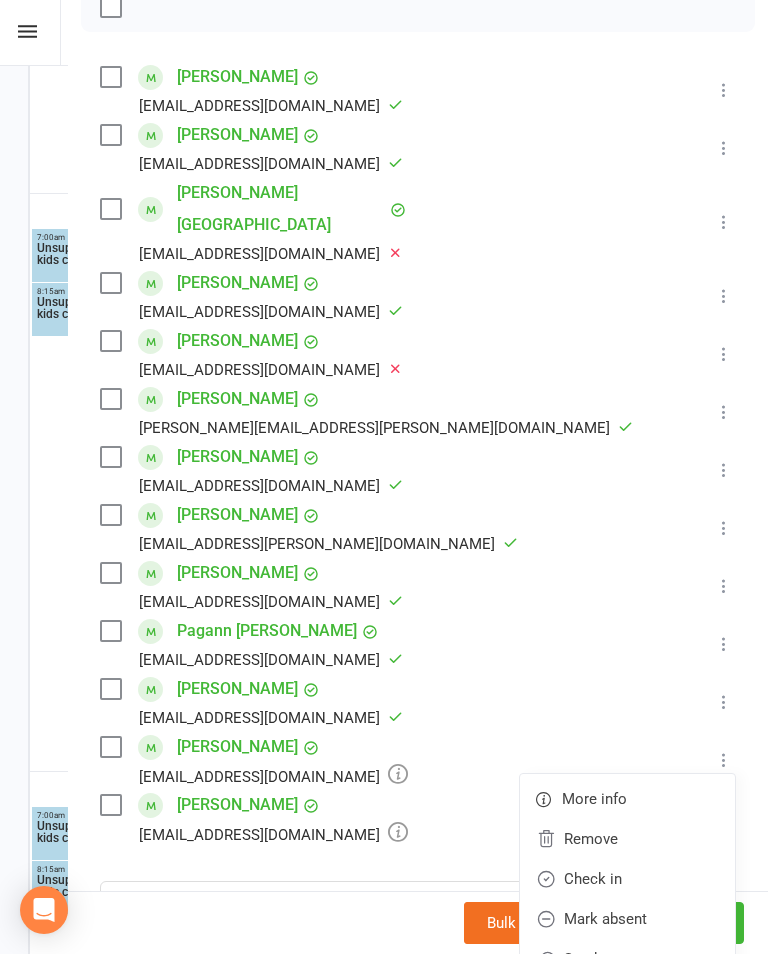 click on "Check in" at bounding box center [627, 879] 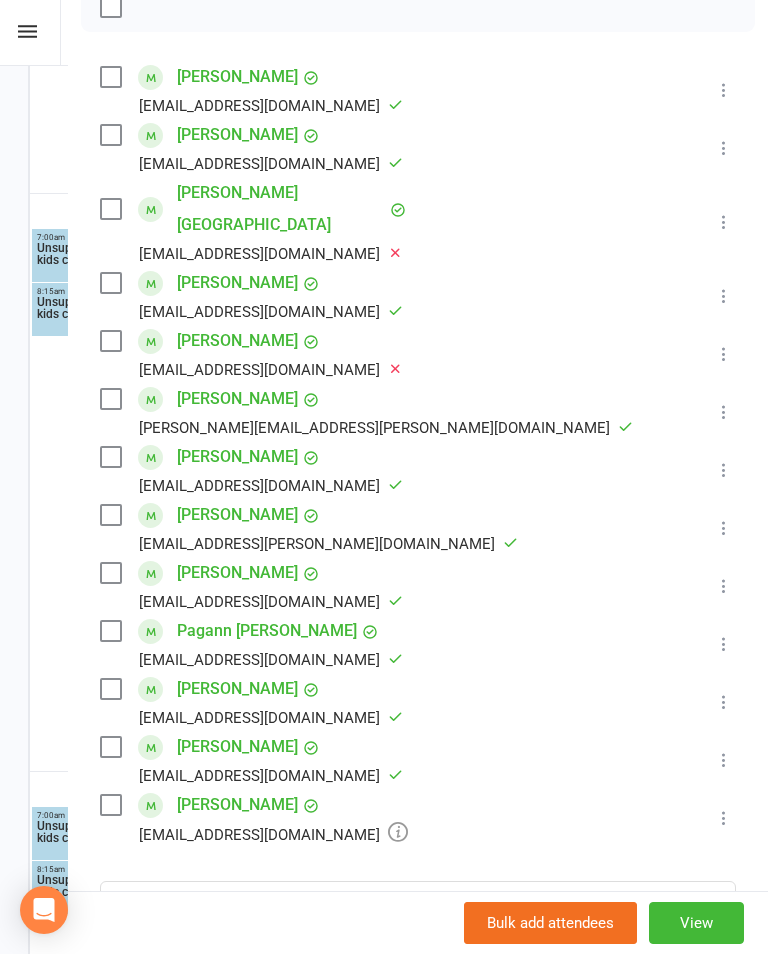 click at bounding box center (724, 818) 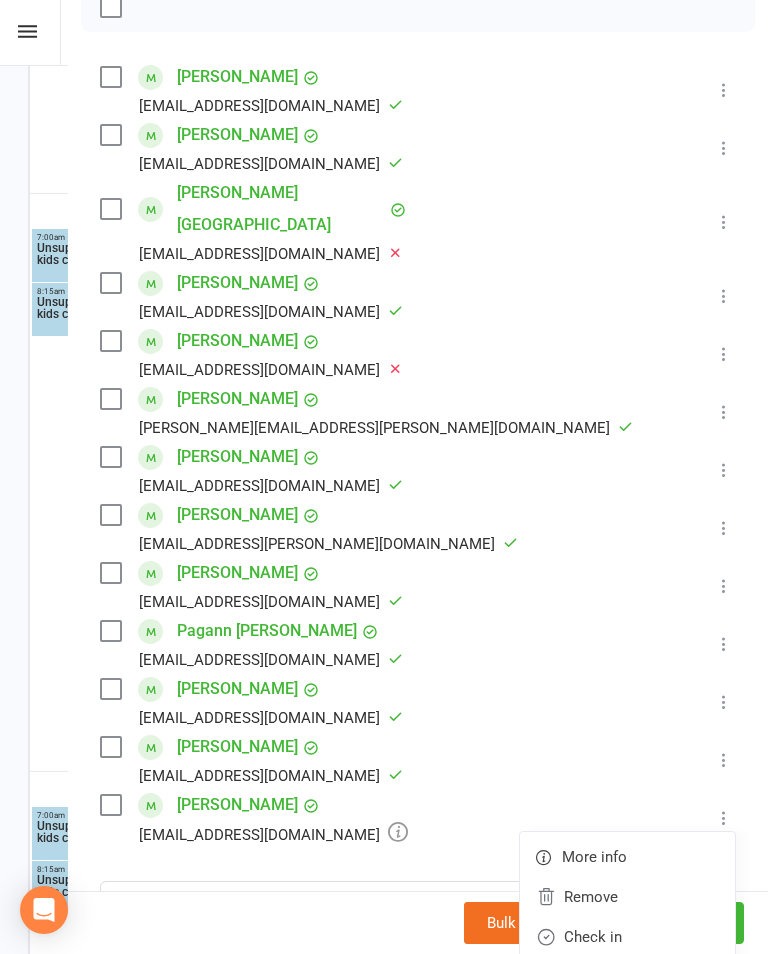 click on "Mark absent" at bounding box center [627, 977] 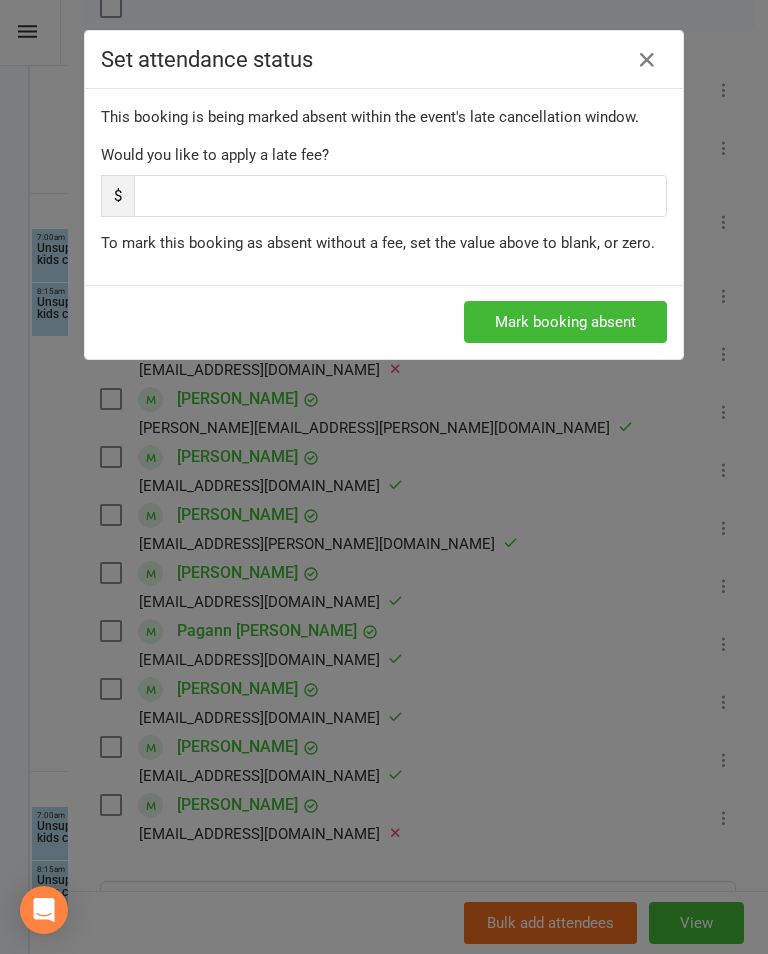 click on "Mark booking absent" at bounding box center [565, 322] 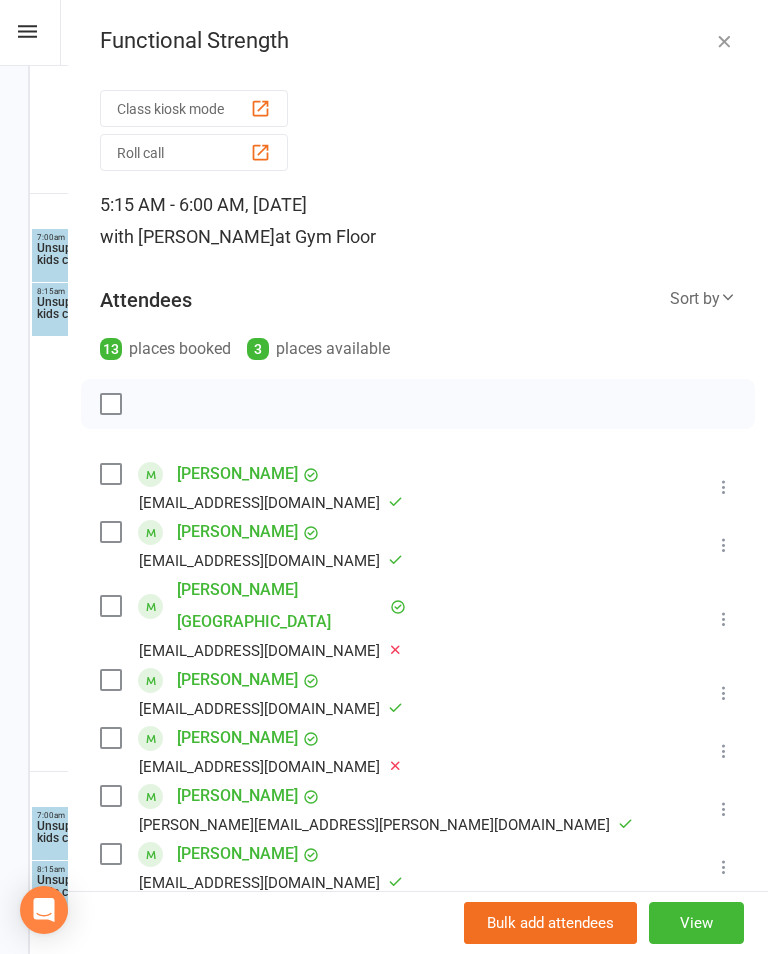 scroll, scrollTop: 0, scrollLeft: 0, axis: both 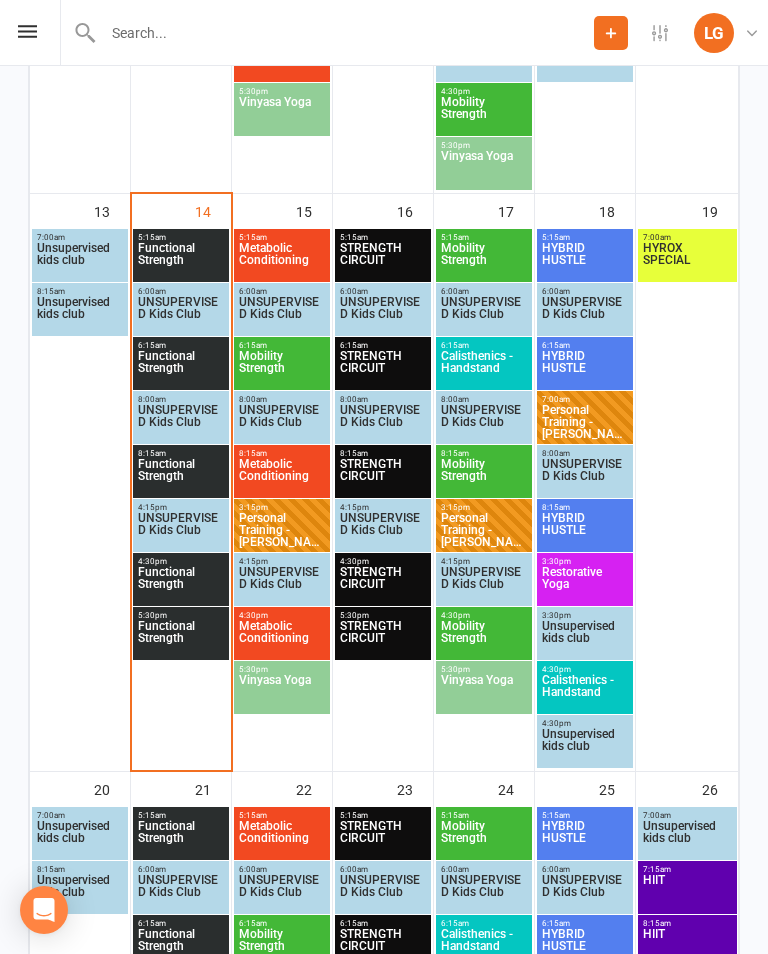 click on "Functional Strength" at bounding box center (181, 368) 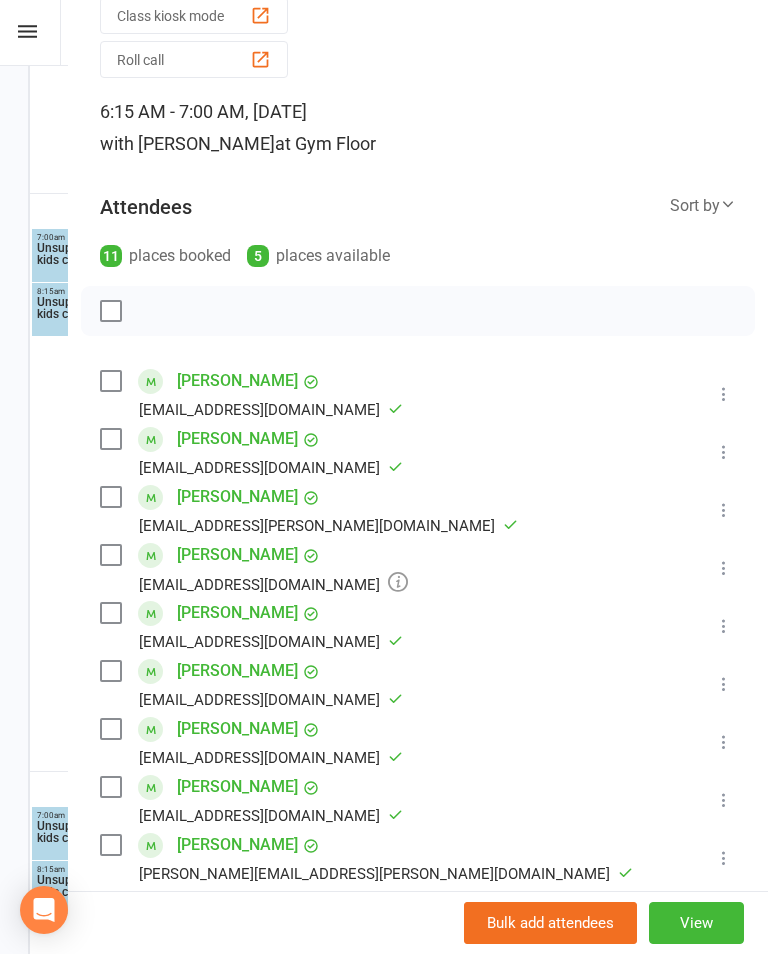 scroll, scrollTop: 97, scrollLeft: 0, axis: vertical 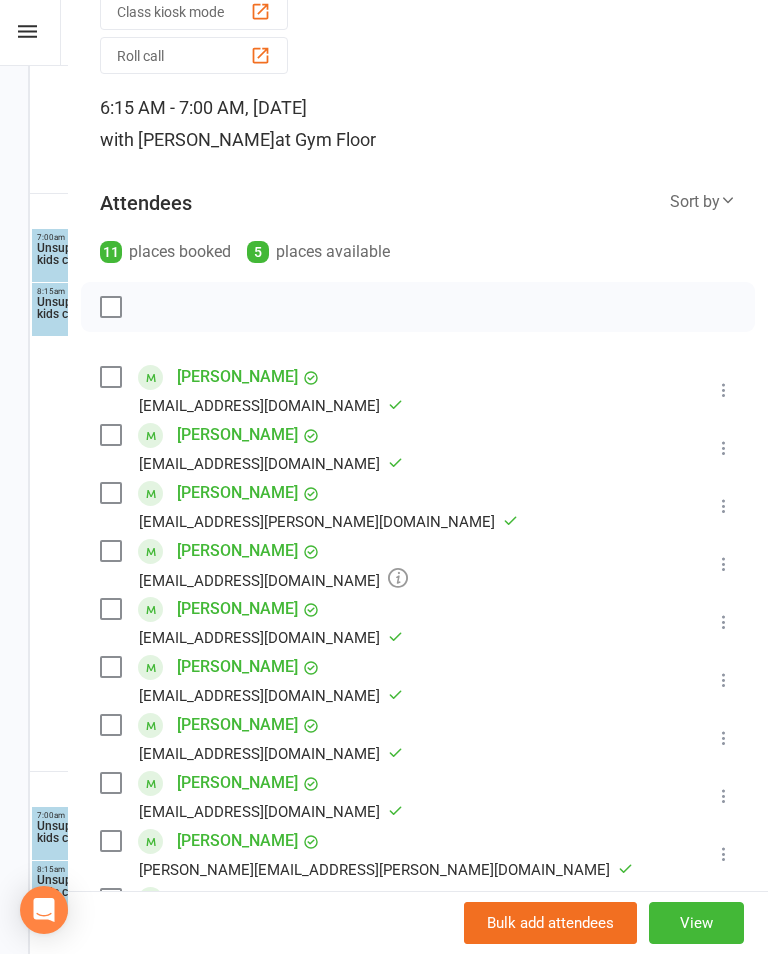 click at bounding box center [724, 564] 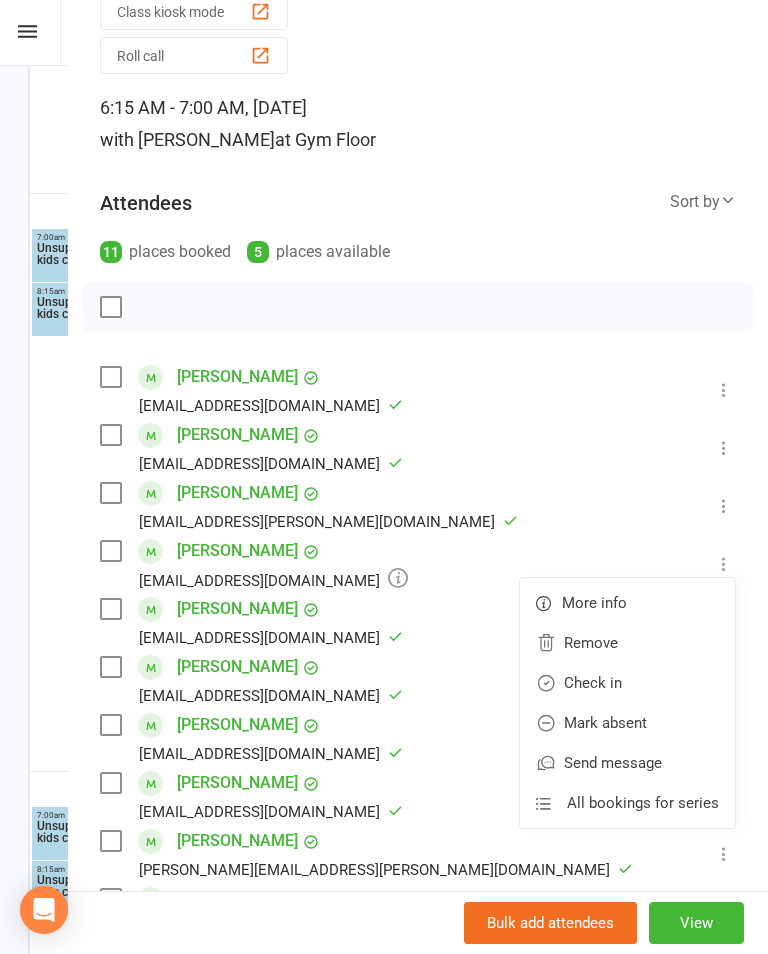 click on "Mark absent" at bounding box center (627, 723) 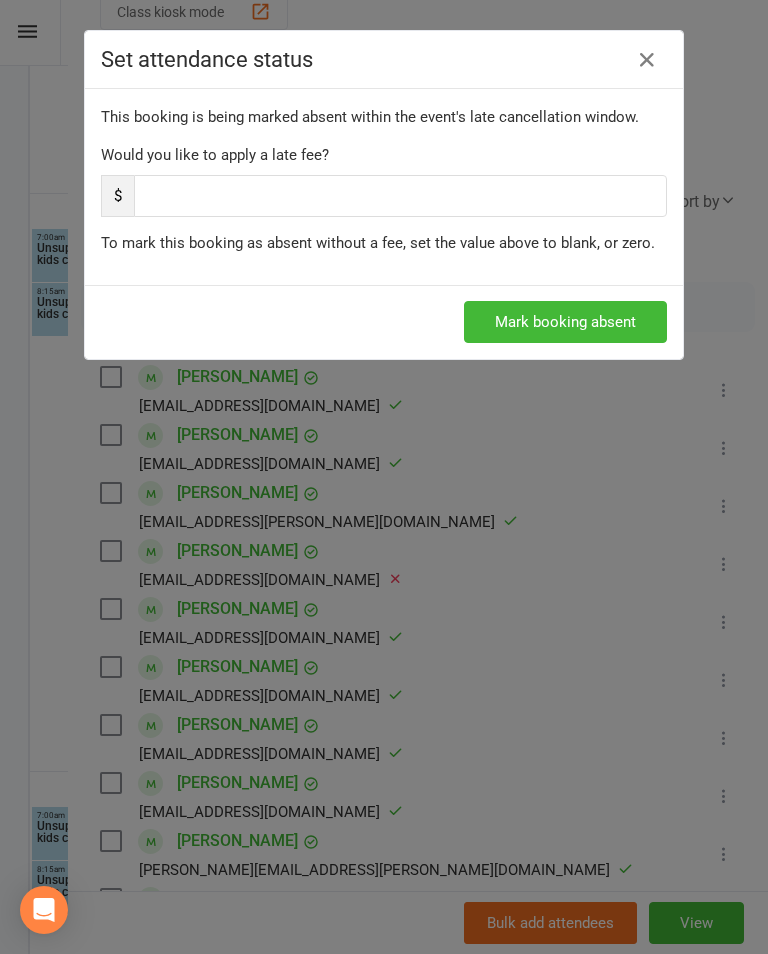 click on "Mark booking absent" at bounding box center [565, 322] 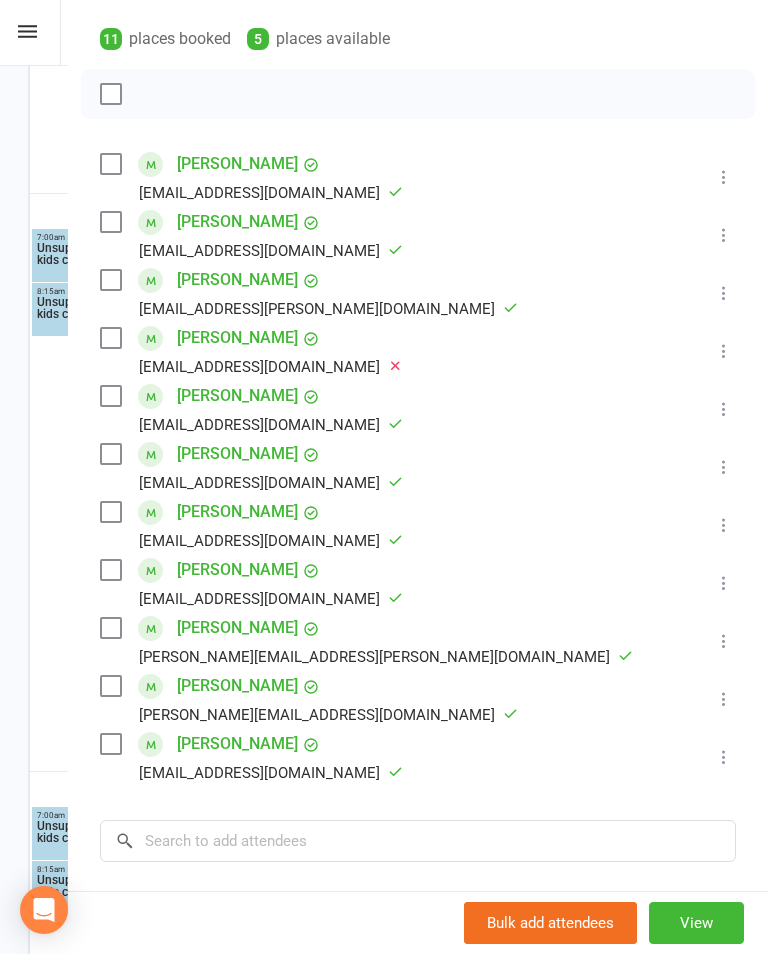 scroll, scrollTop: 314, scrollLeft: 0, axis: vertical 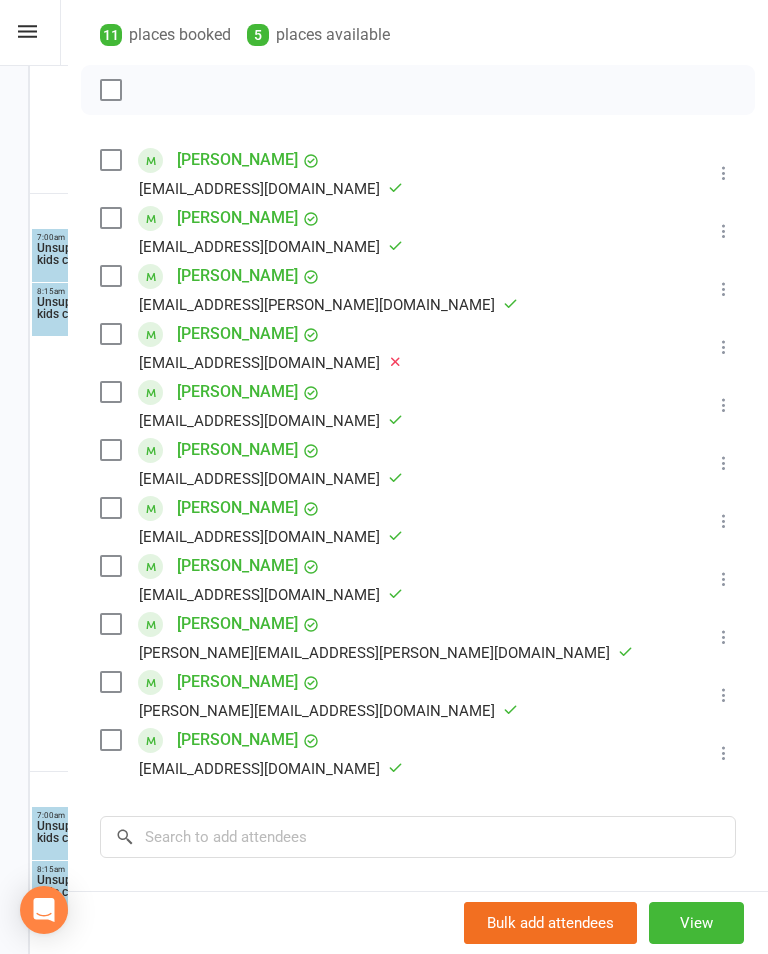 click at bounding box center (724, 289) 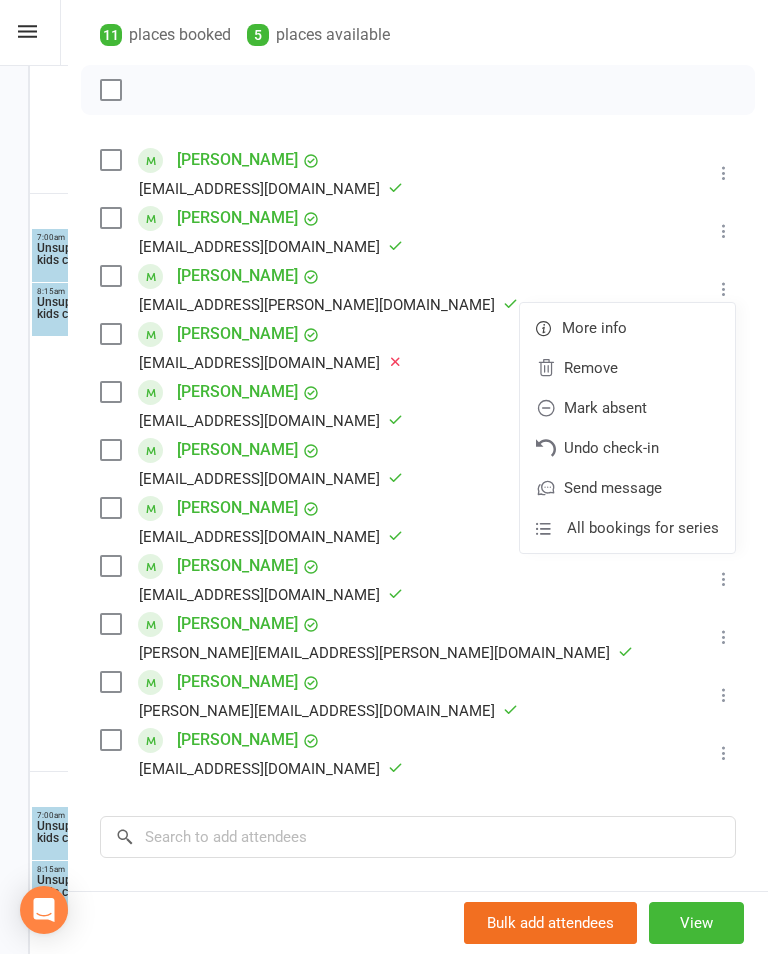 click on "Undo check-in" at bounding box center (627, 448) 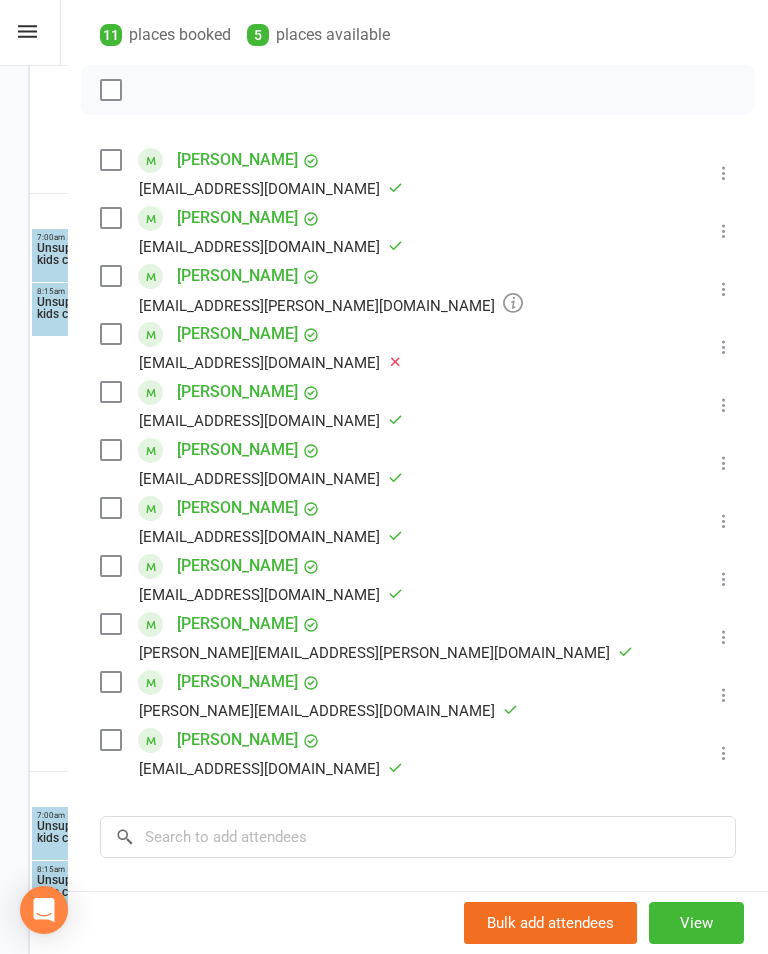 scroll, scrollTop: 1542, scrollLeft: 0, axis: vertical 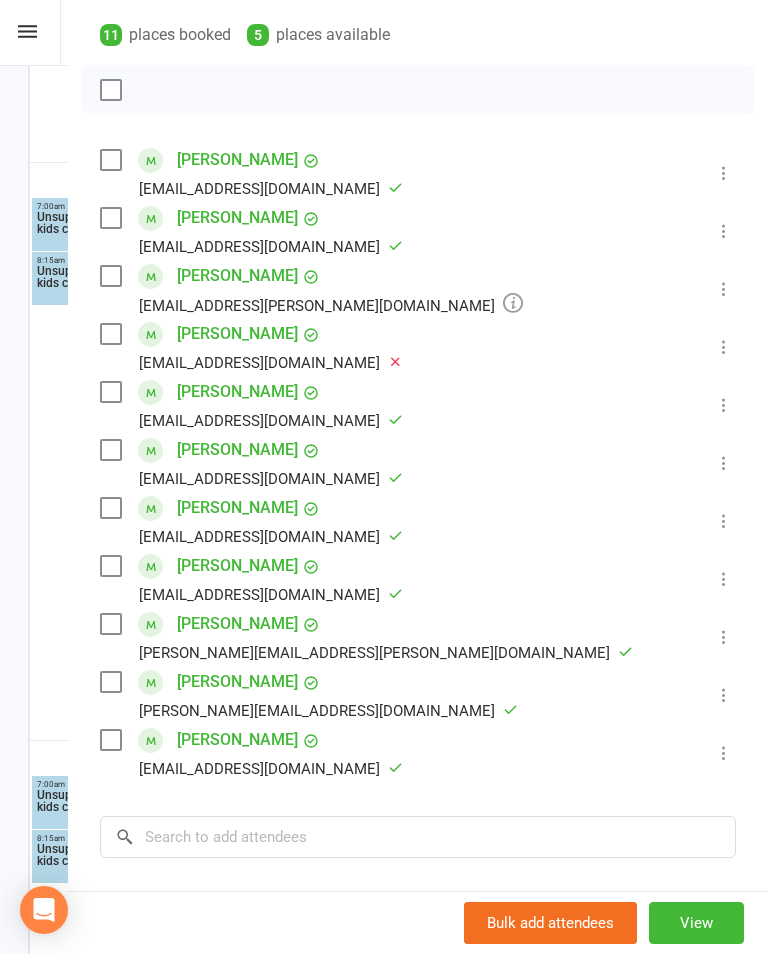 click at bounding box center [724, 289] 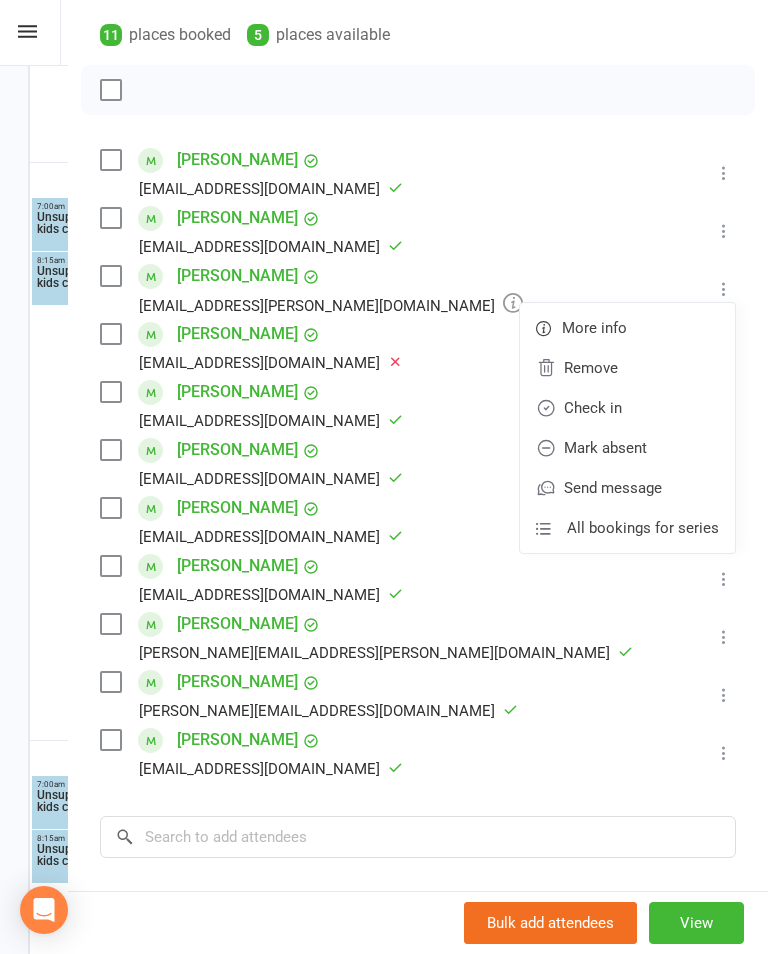 click on "Mark absent" at bounding box center (627, 448) 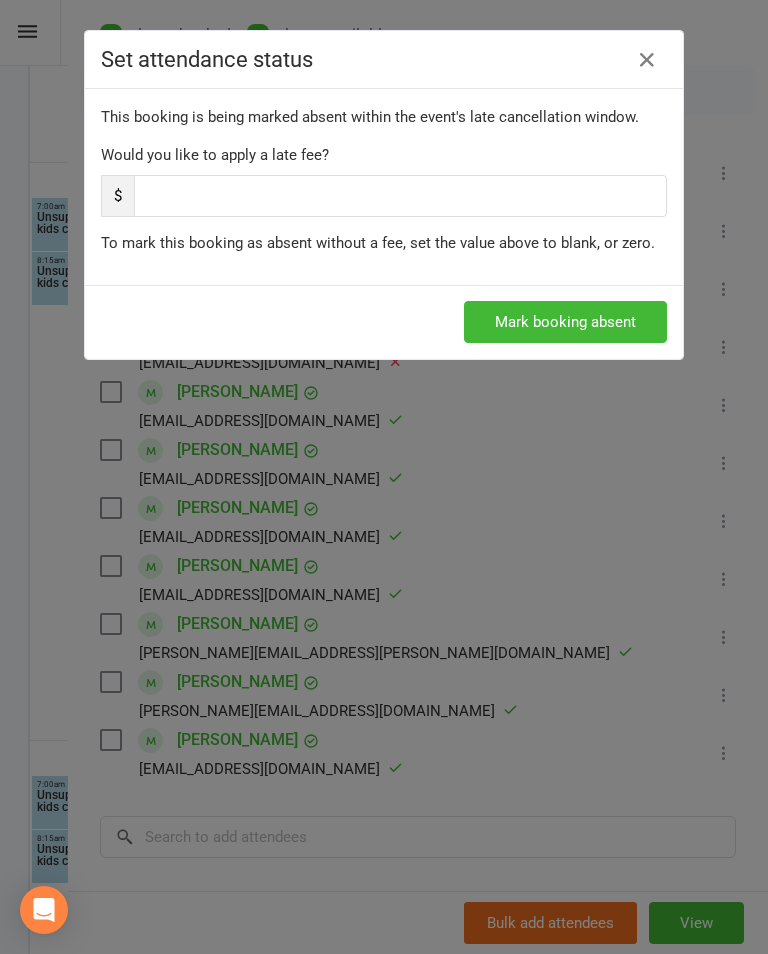 click on "Mark booking absent" at bounding box center (565, 322) 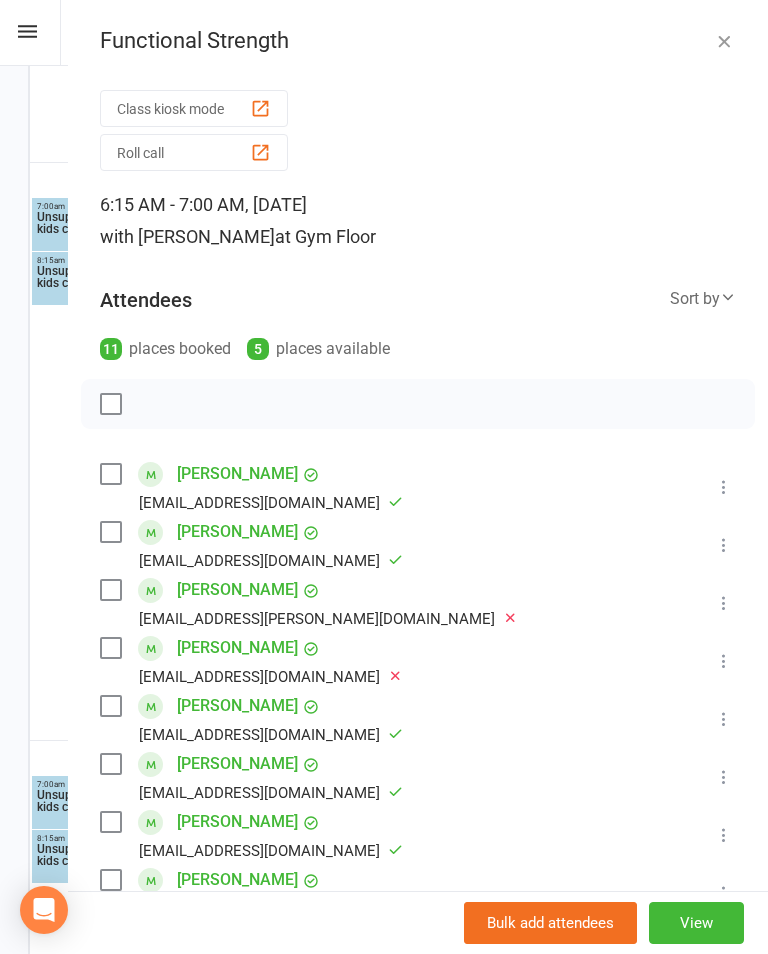 scroll, scrollTop: 0, scrollLeft: 0, axis: both 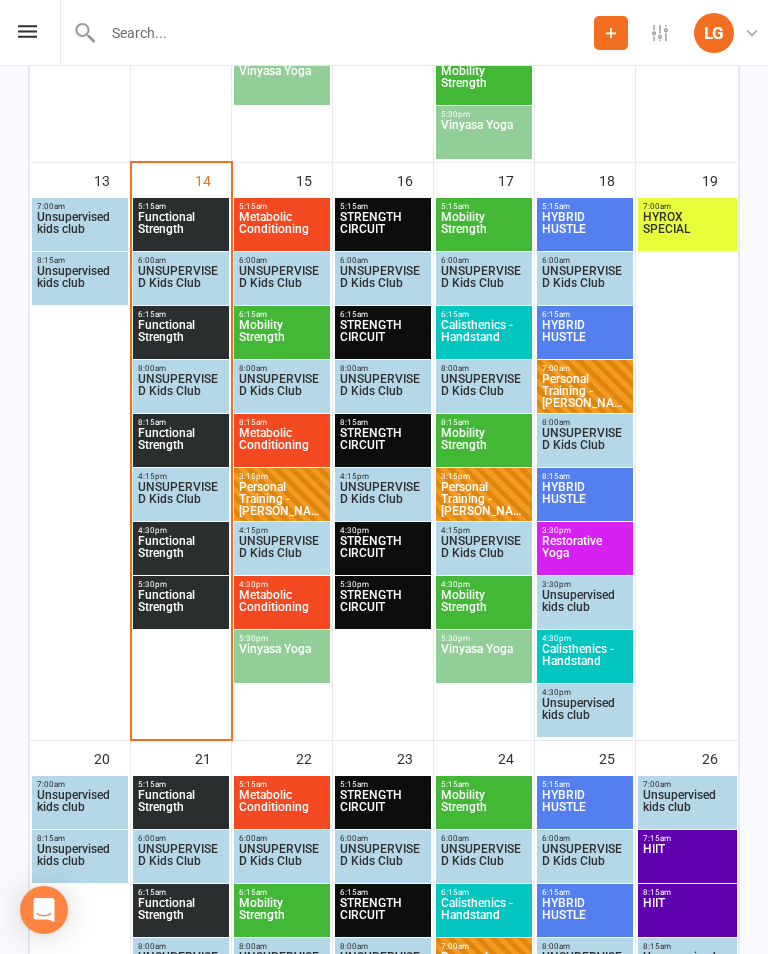 click on "Functional Strength" at bounding box center (181, 337) 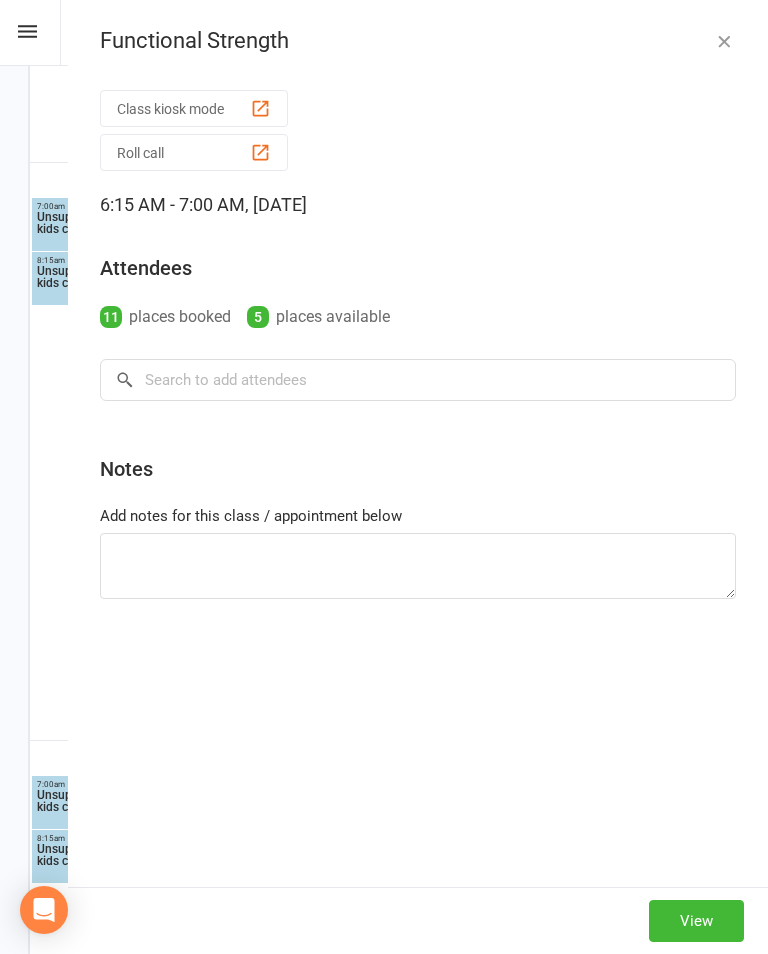 click on "Class kiosk mode" at bounding box center [194, 108] 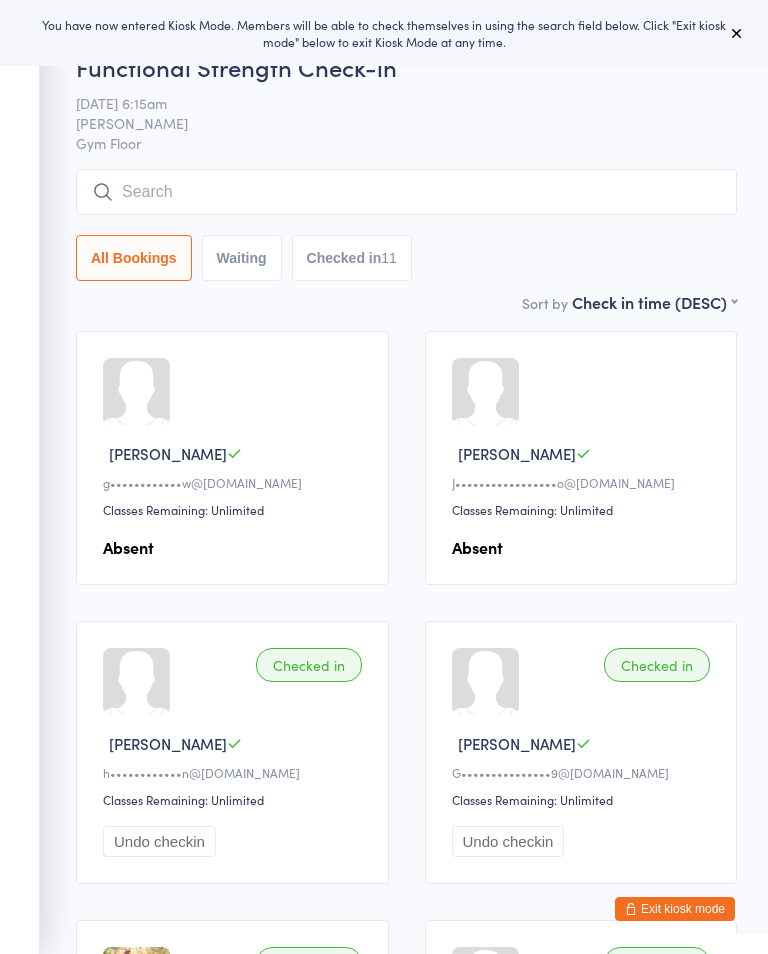 scroll, scrollTop: 0, scrollLeft: 0, axis: both 